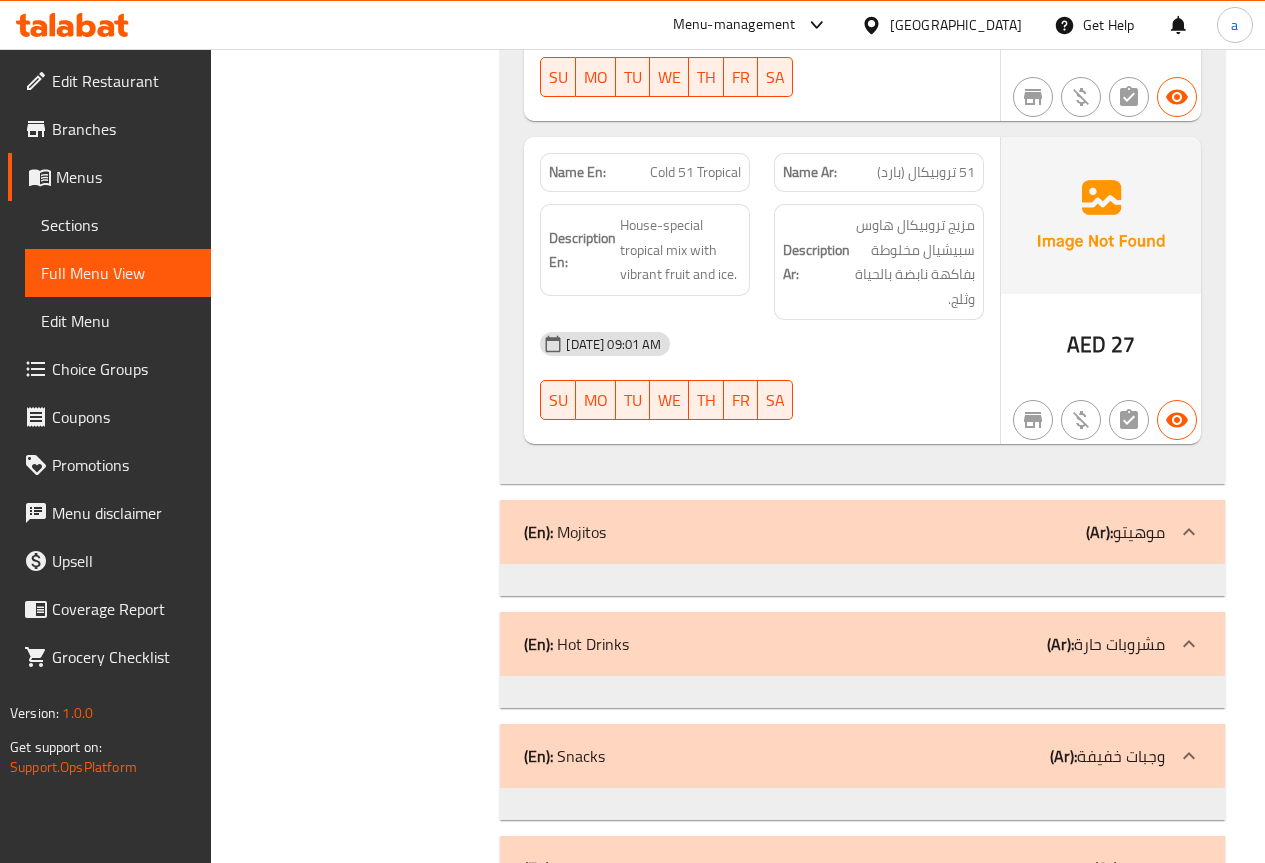 scroll, scrollTop: 4838, scrollLeft: 0, axis: vertical 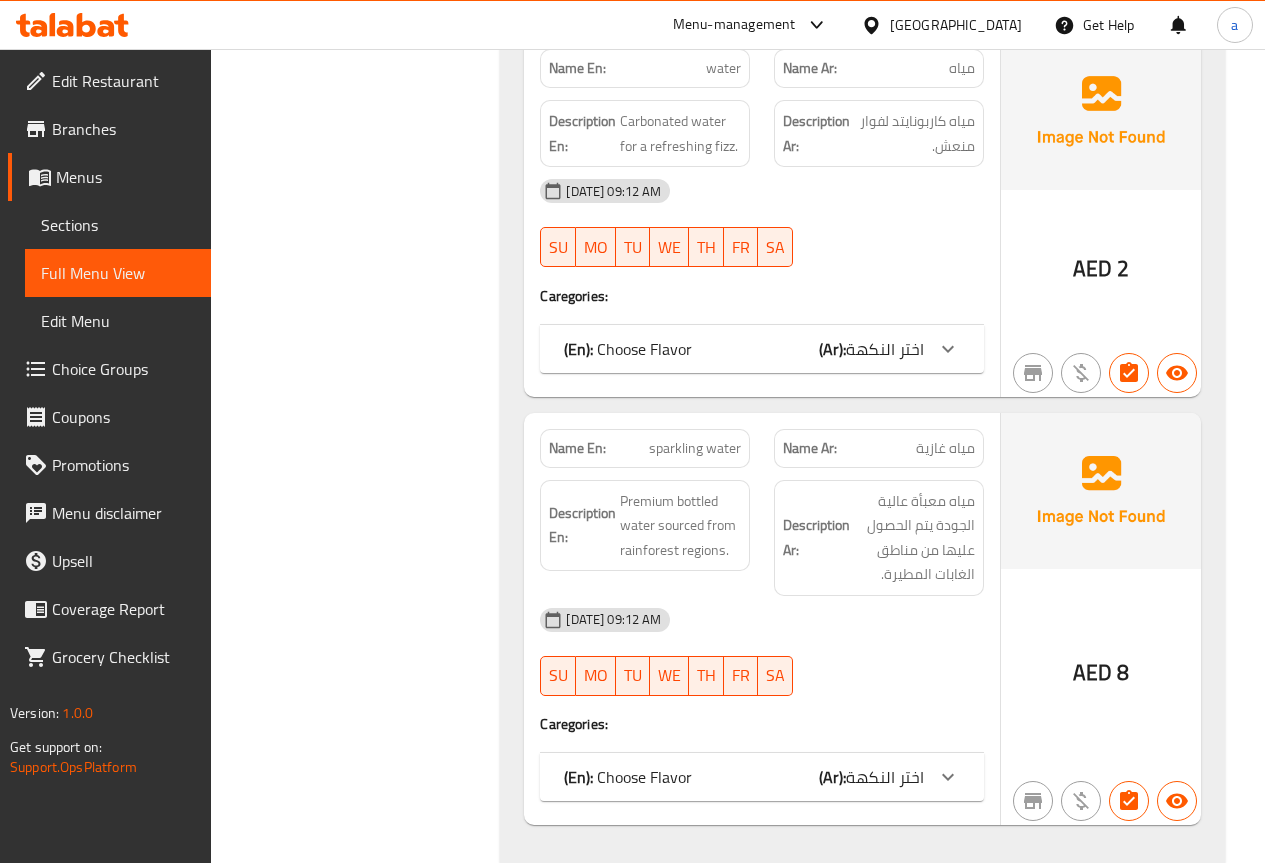 click on "sparkling water" at bounding box center [685, -4878] 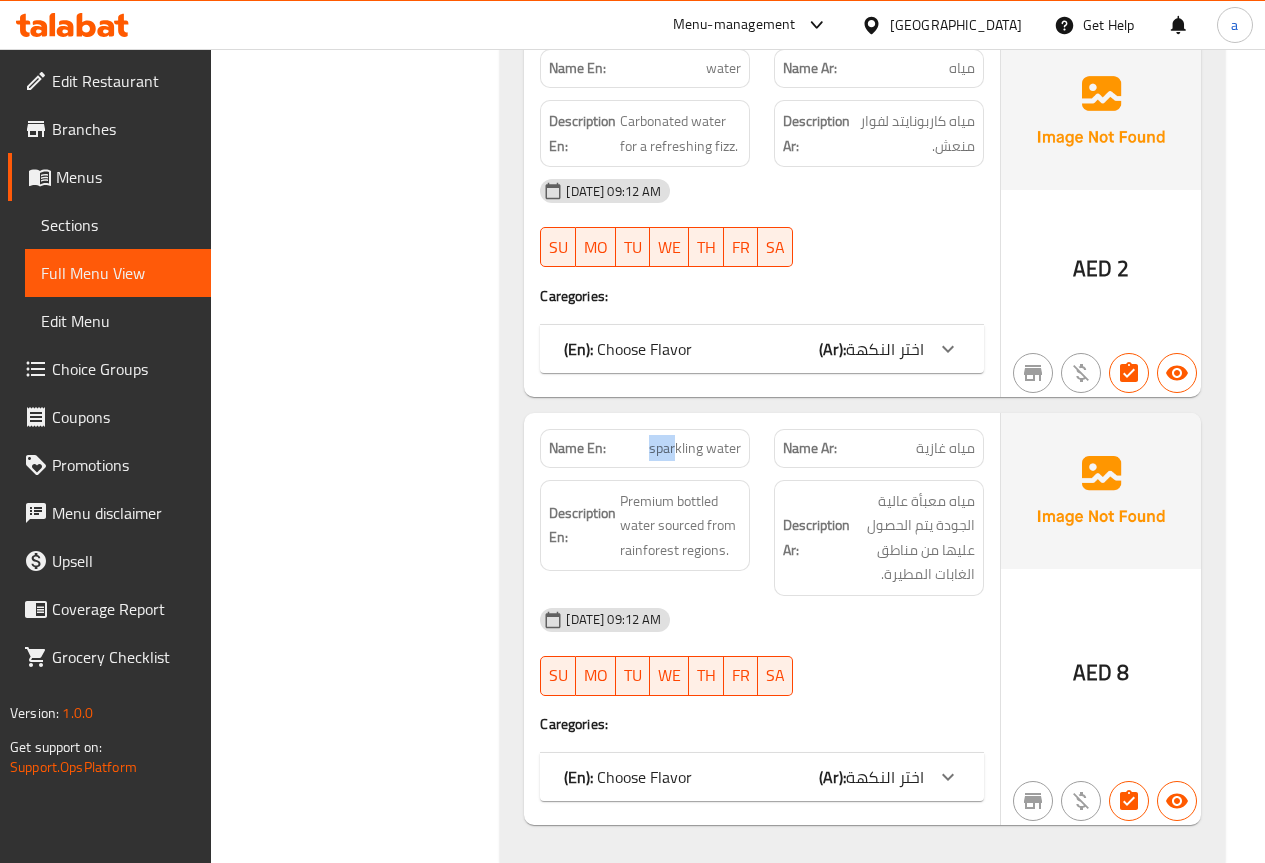 drag, startPoint x: 649, startPoint y: 402, endPoint x: 677, endPoint y: 413, distance: 30.083218 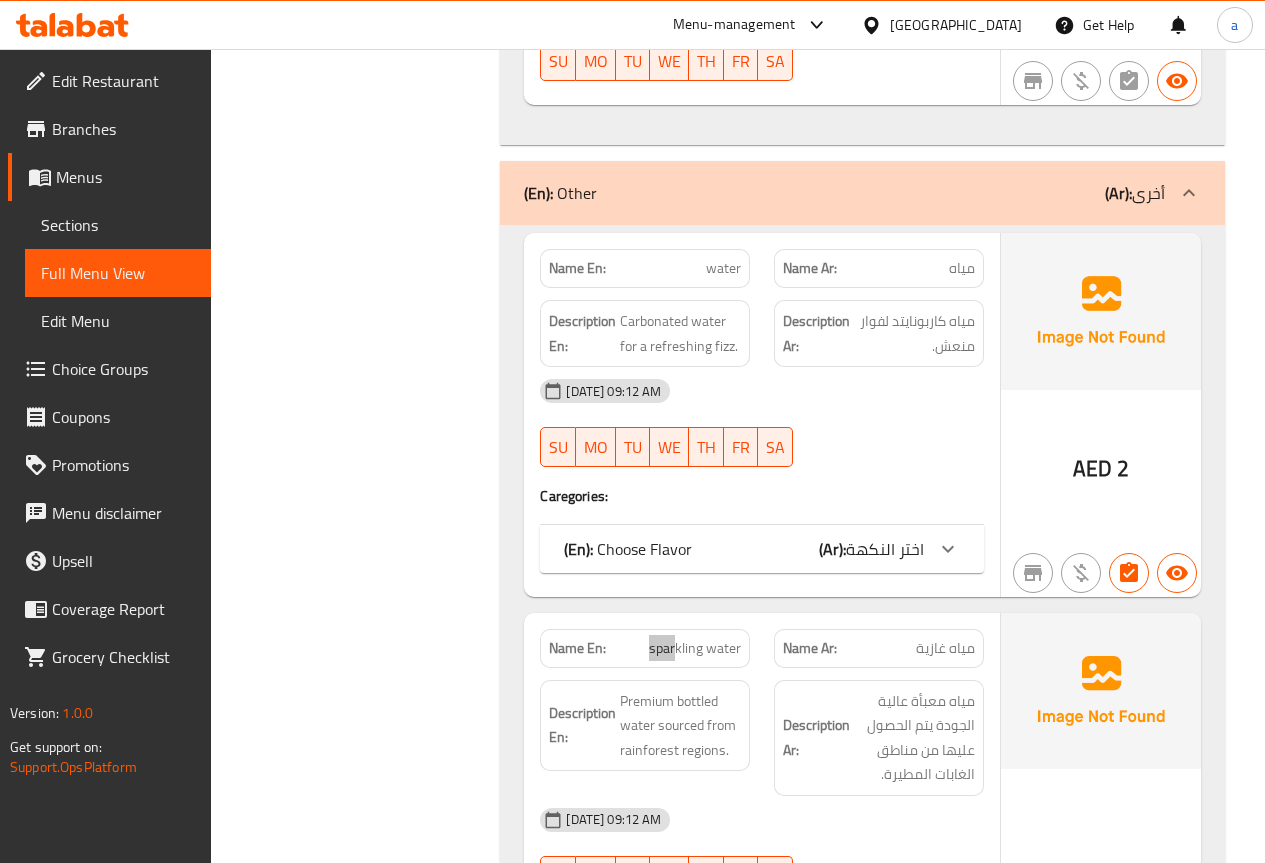 scroll, scrollTop: 5598, scrollLeft: 0, axis: vertical 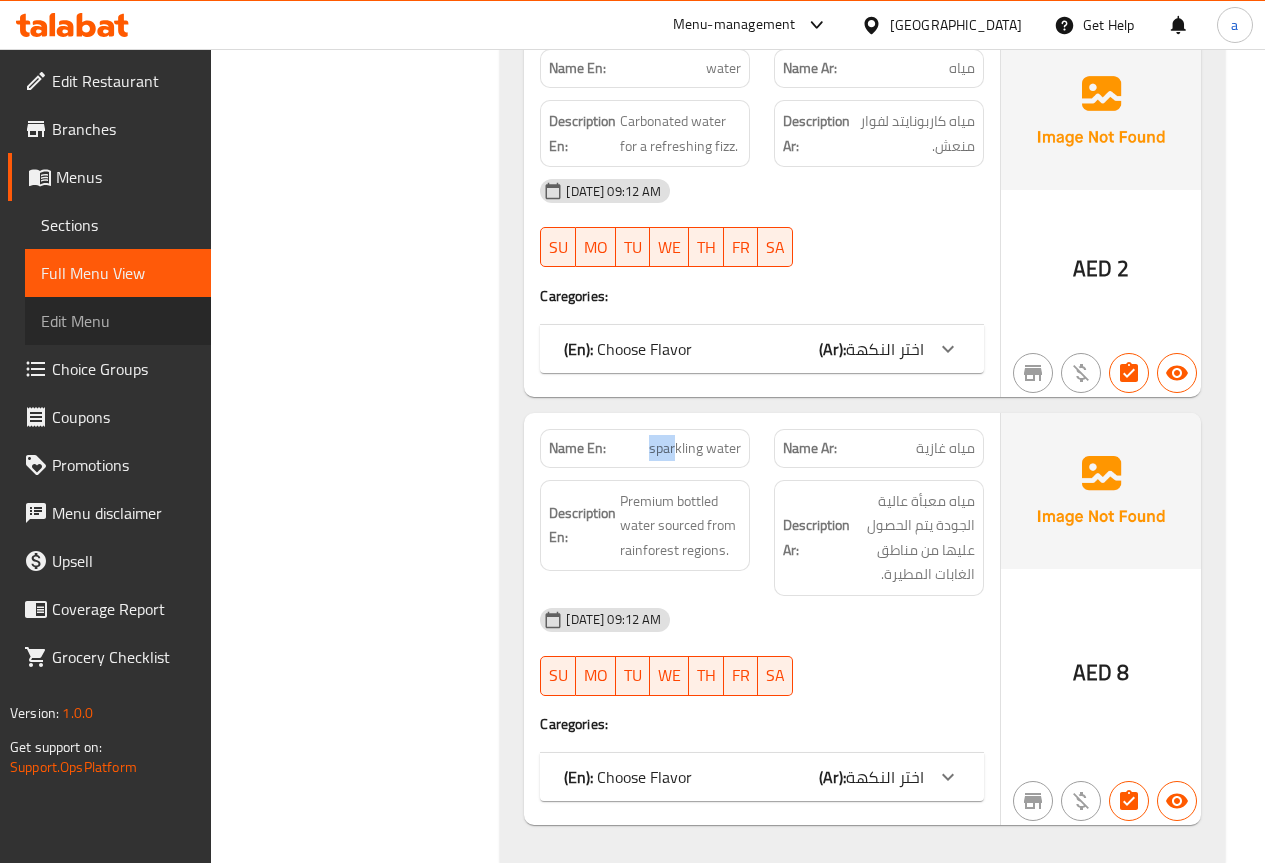 click on "Edit Menu" at bounding box center (118, 321) 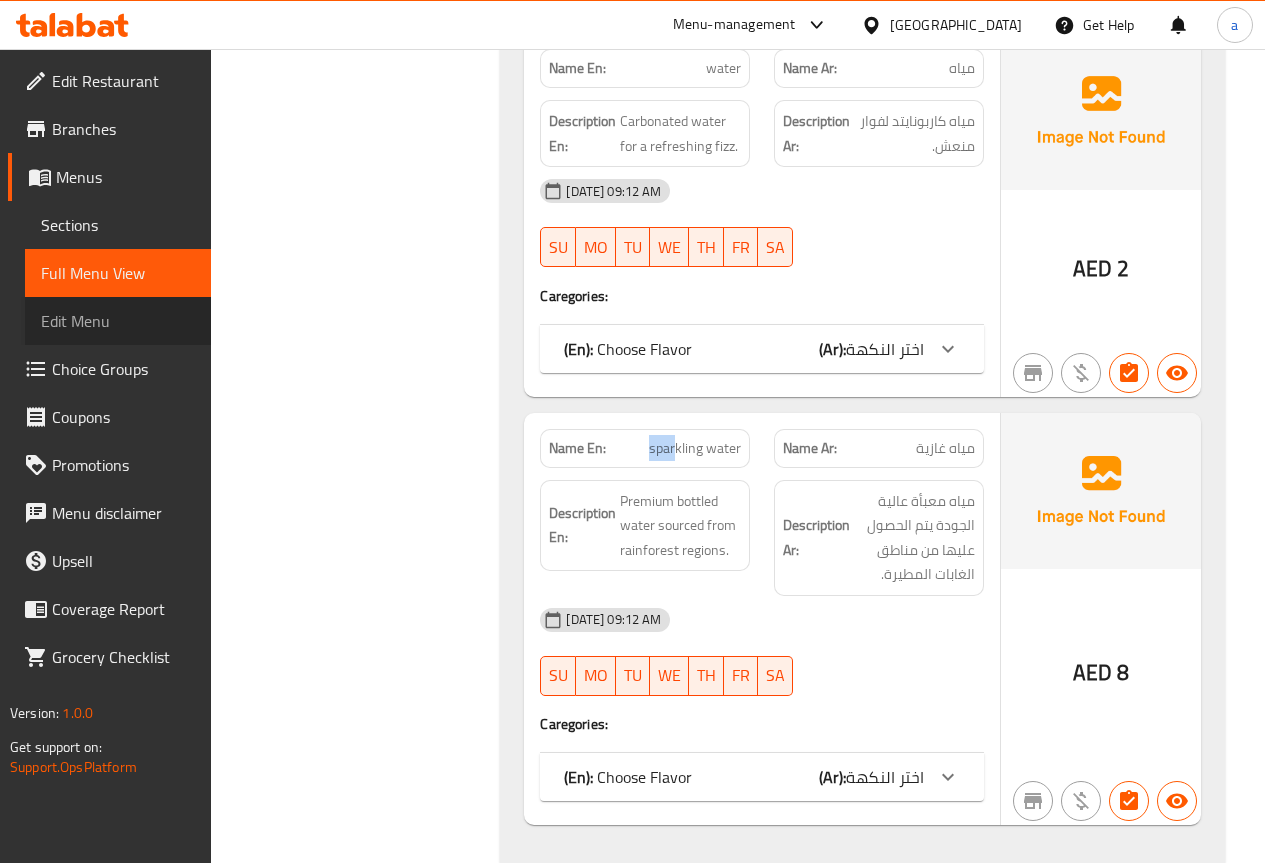 scroll, scrollTop: 0, scrollLeft: 0, axis: both 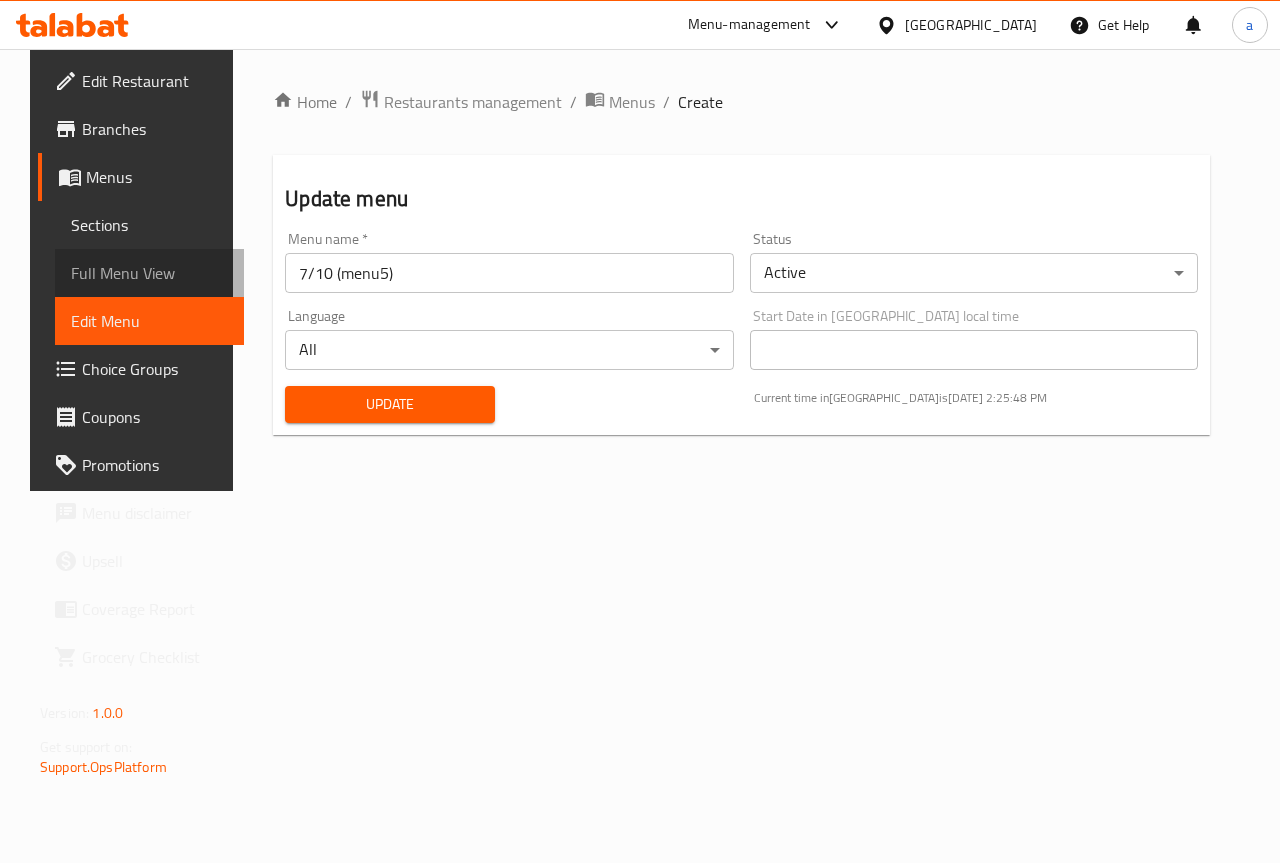 click on "Full Menu View" at bounding box center (149, 273) 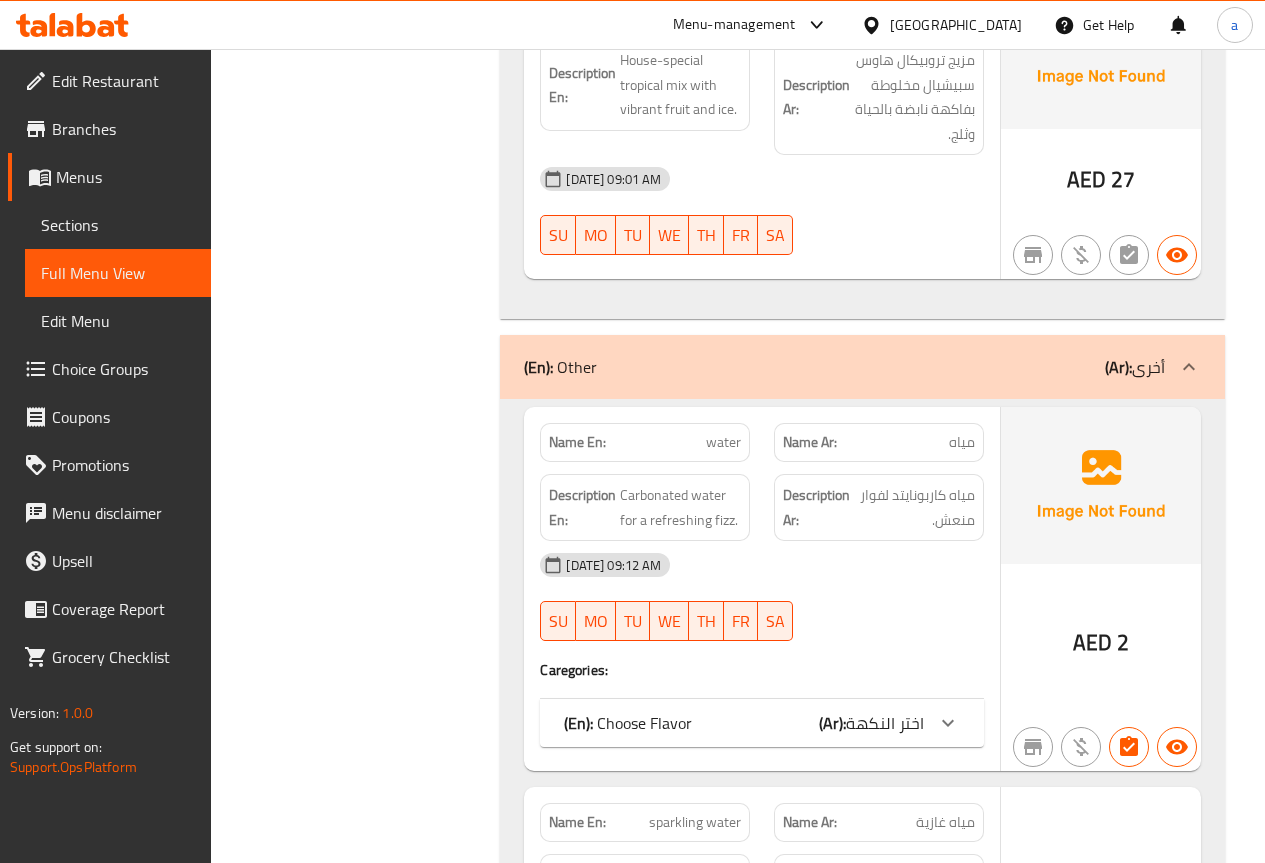 scroll, scrollTop: 5598, scrollLeft: 0, axis: vertical 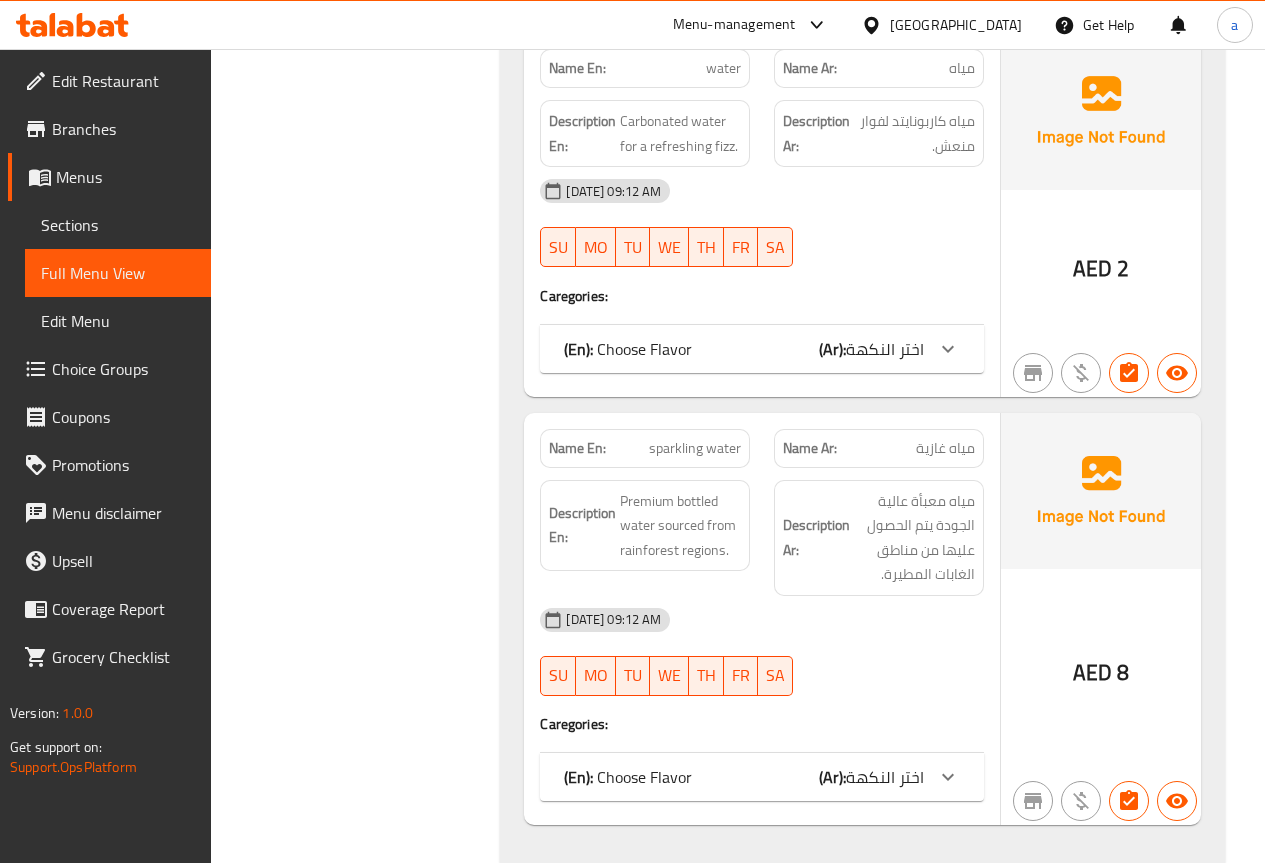click on "SA" at bounding box center (775, -4650) 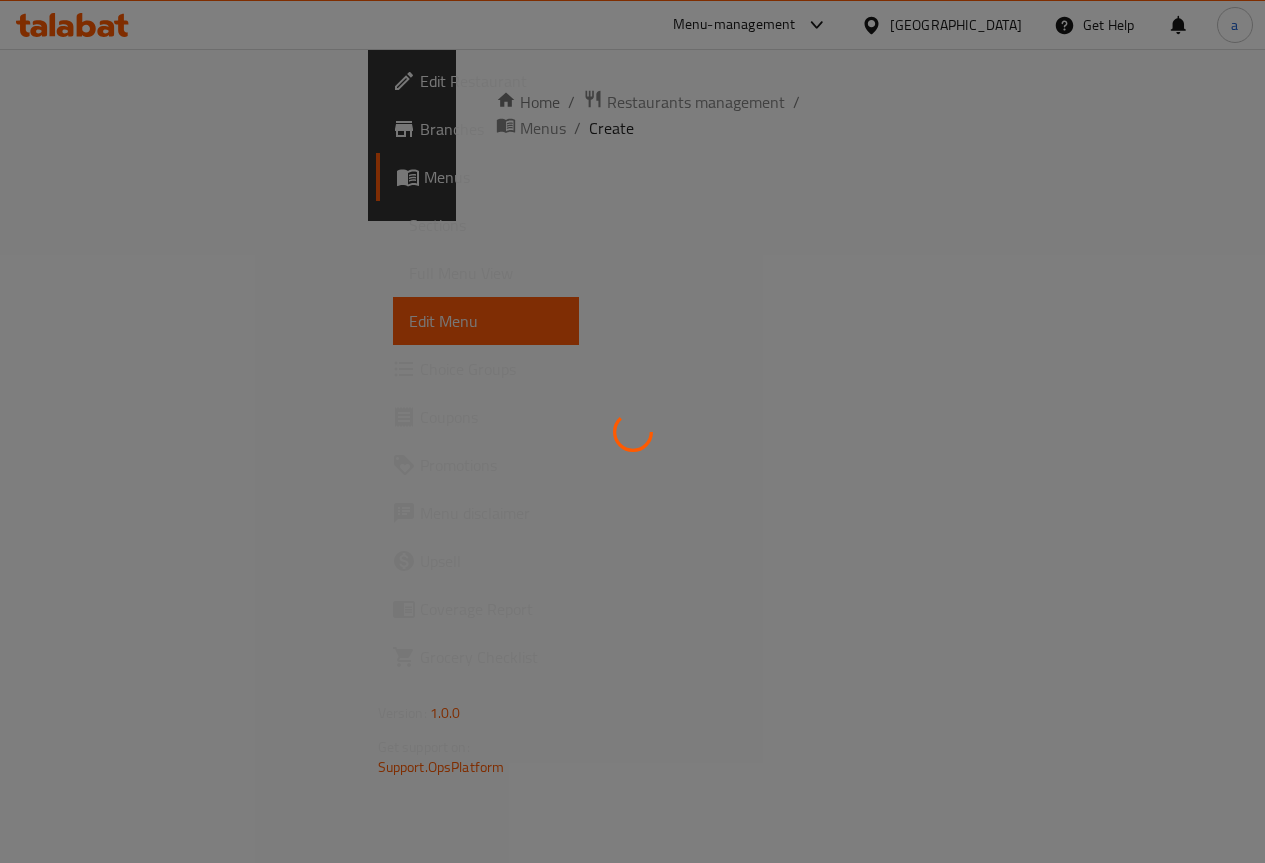 scroll, scrollTop: 0, scrollLeft: 0, axis: both 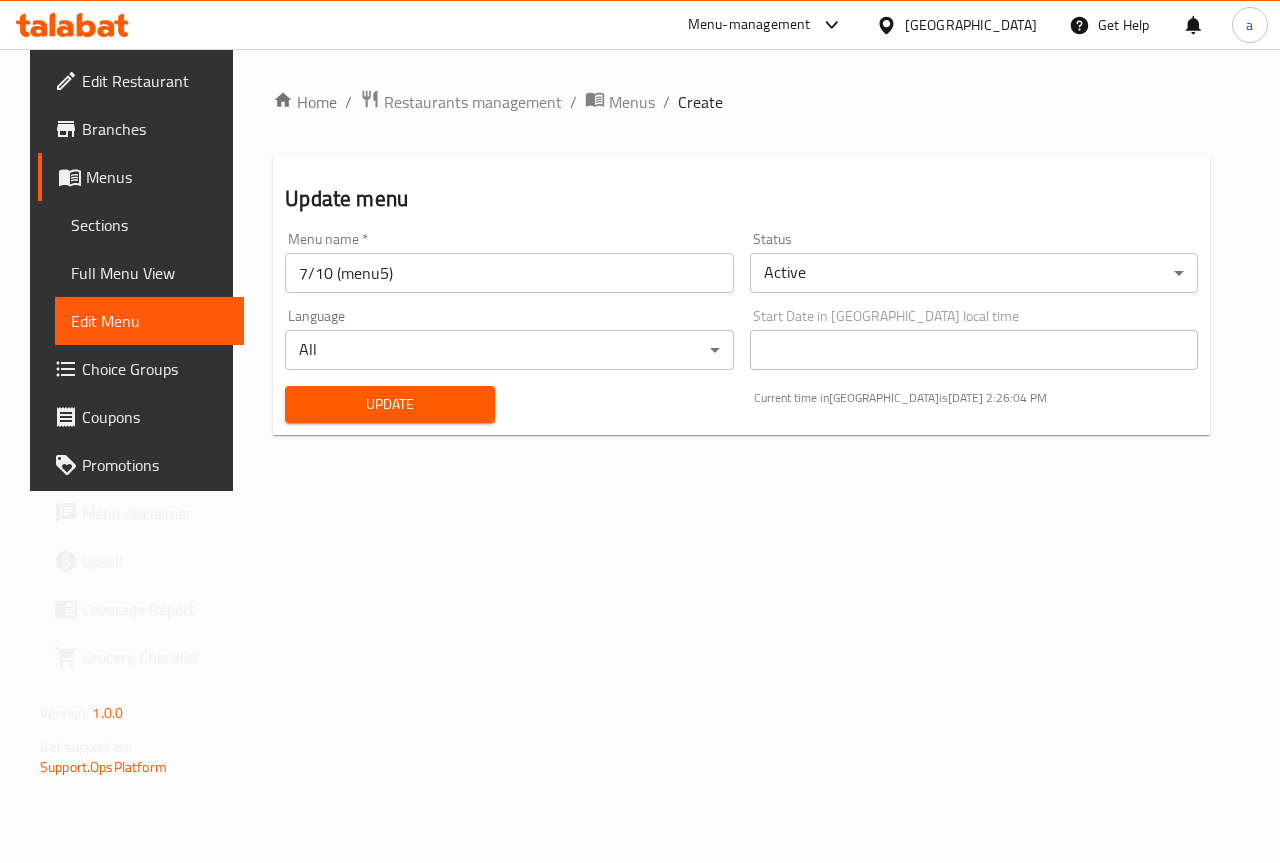 click on "Update" at bounding box center [390, 404] 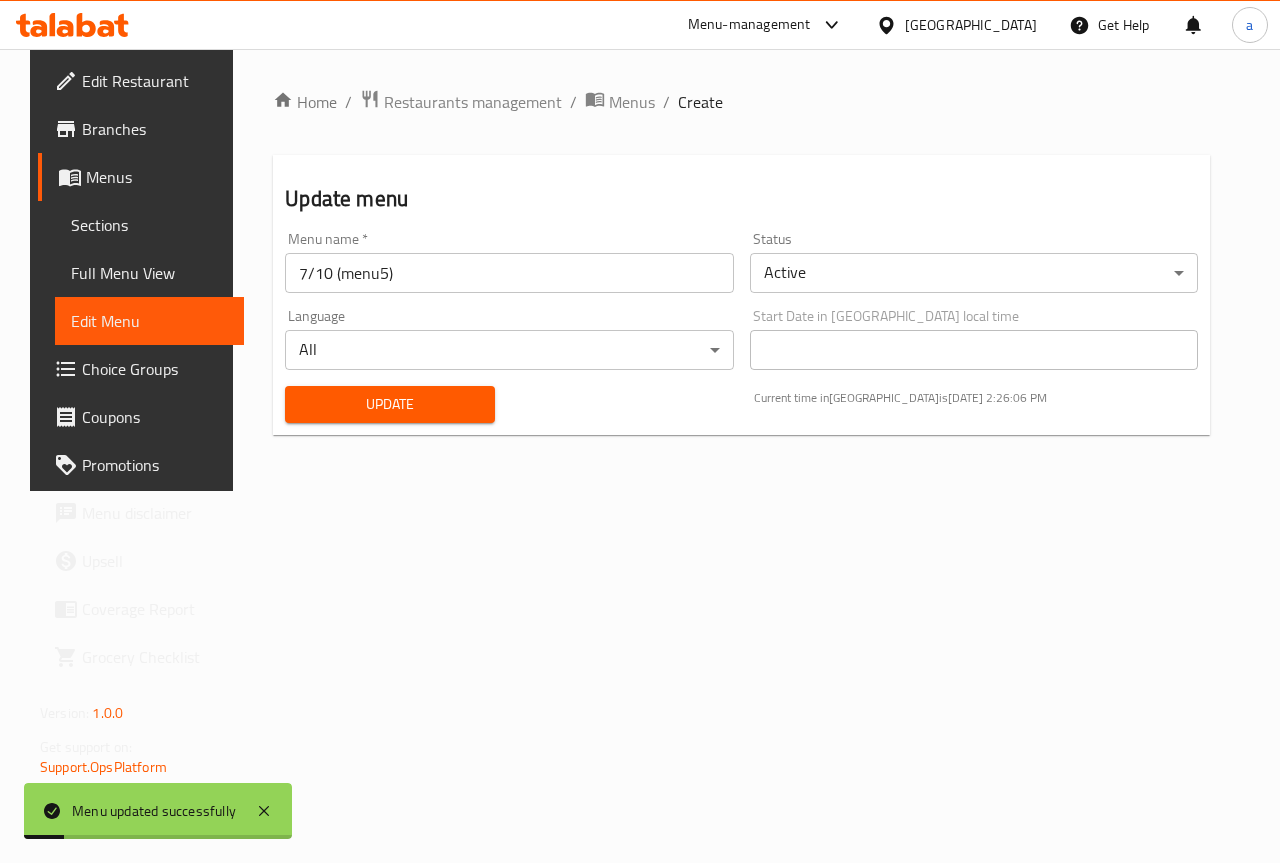click on "Home / Restaurants management / Menus / Create Update menu Menu name   * 7/10 (menu5) Menu name  * Status Active ​ Language All ​ Start Date in United Arab Emirates local time Start Date in United Arab Emirates local time Update Current time in  United Arab Emirates  is  10 Jul 2025   2:26:06 PM" at bounding box center [741, 270] 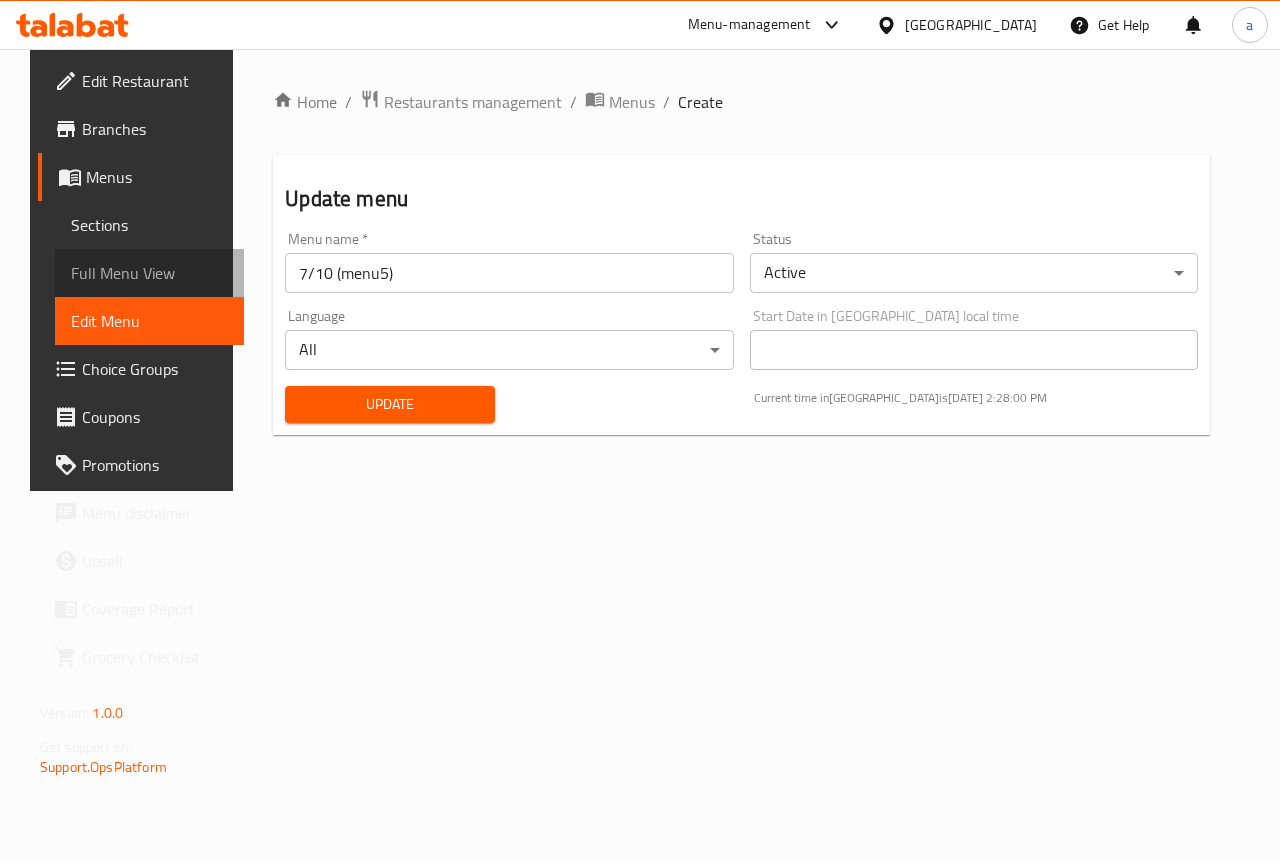 click on "Full Menu View" at bounding box center [149, 273] 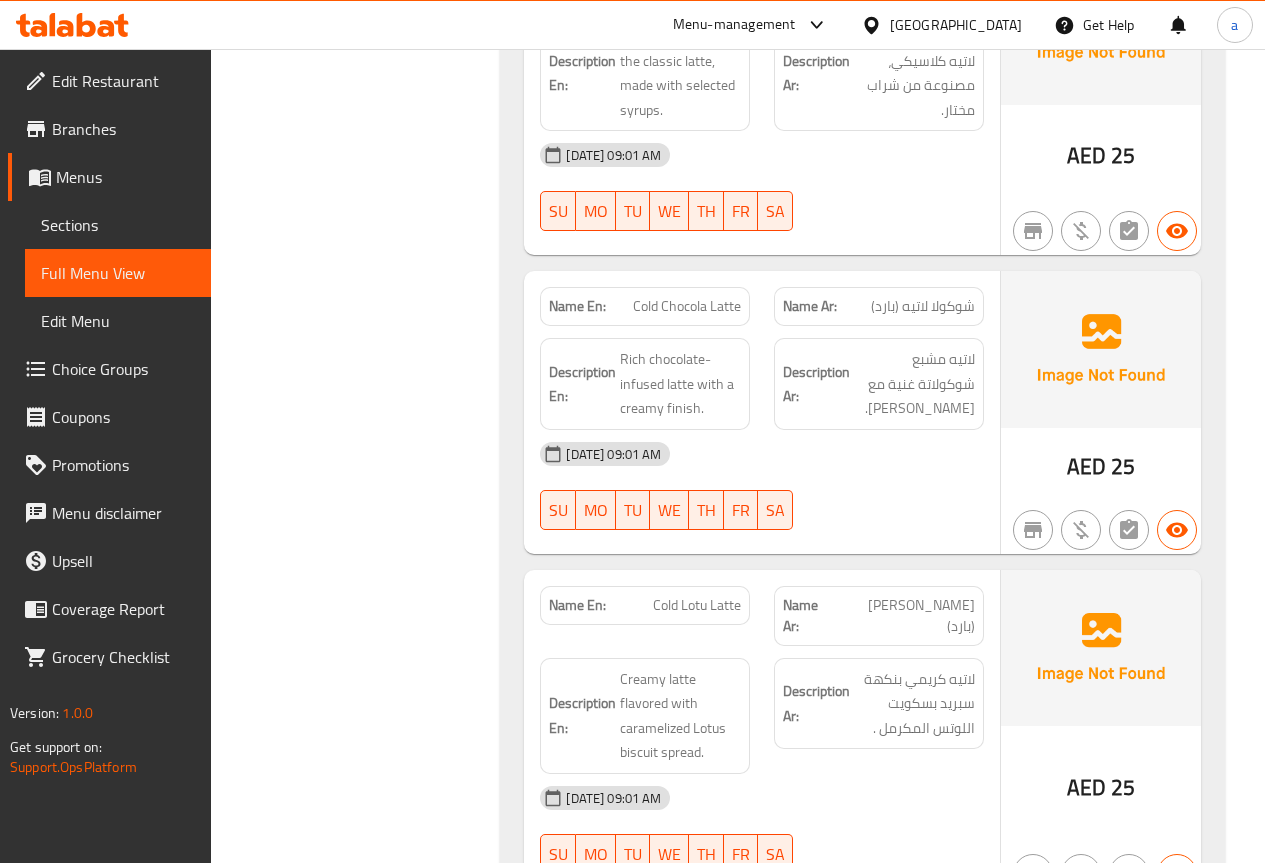 scroll, scrollTop: 1600, scrollLeft: 0, axis: vertical 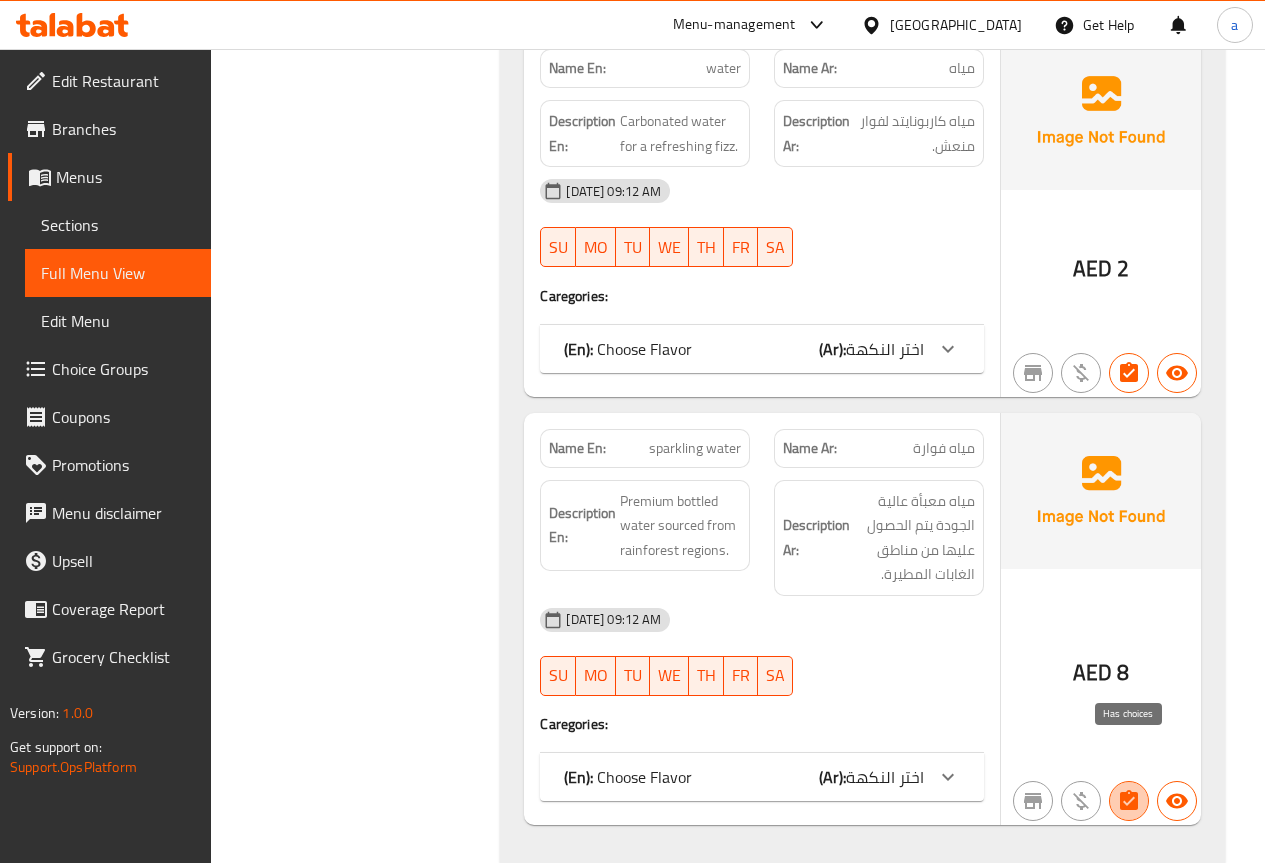 click at bounding box center [1129, 801] 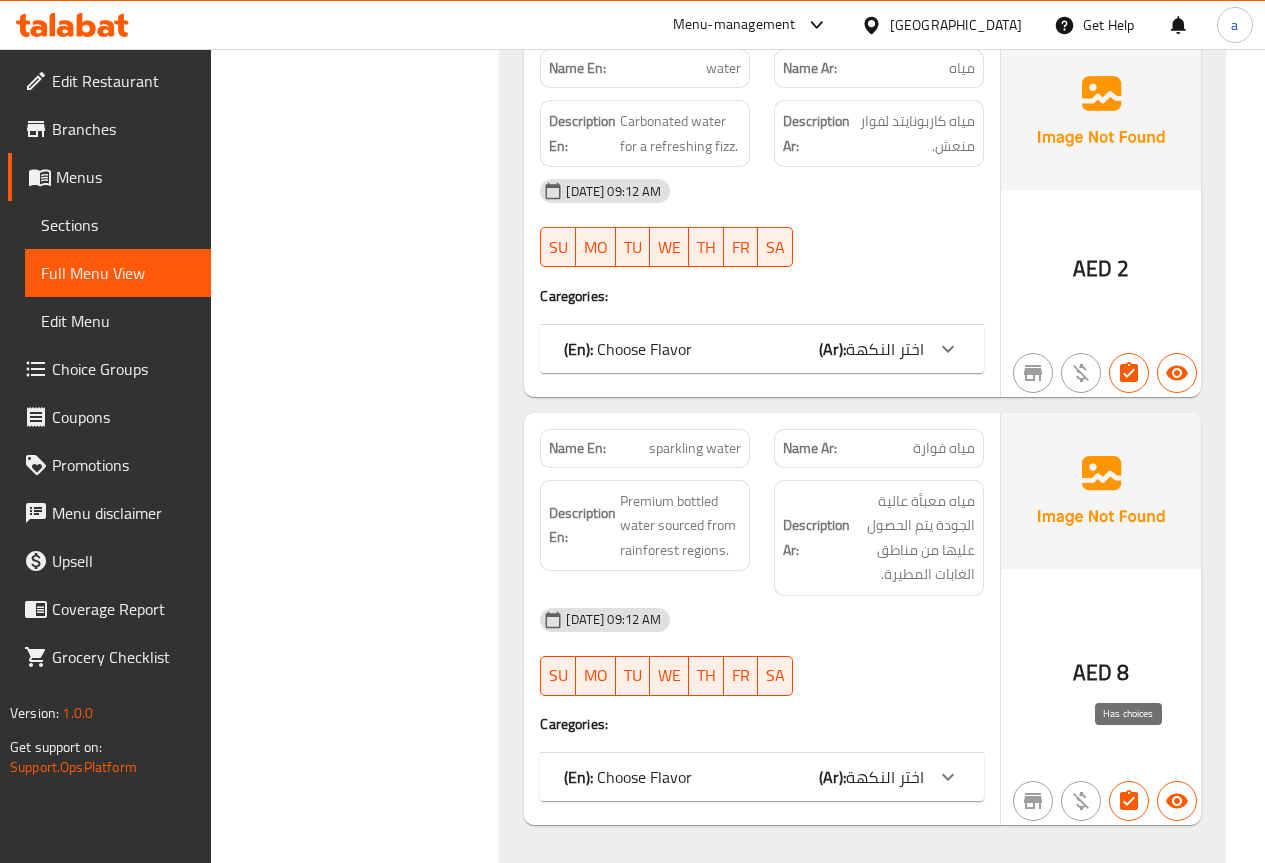 click 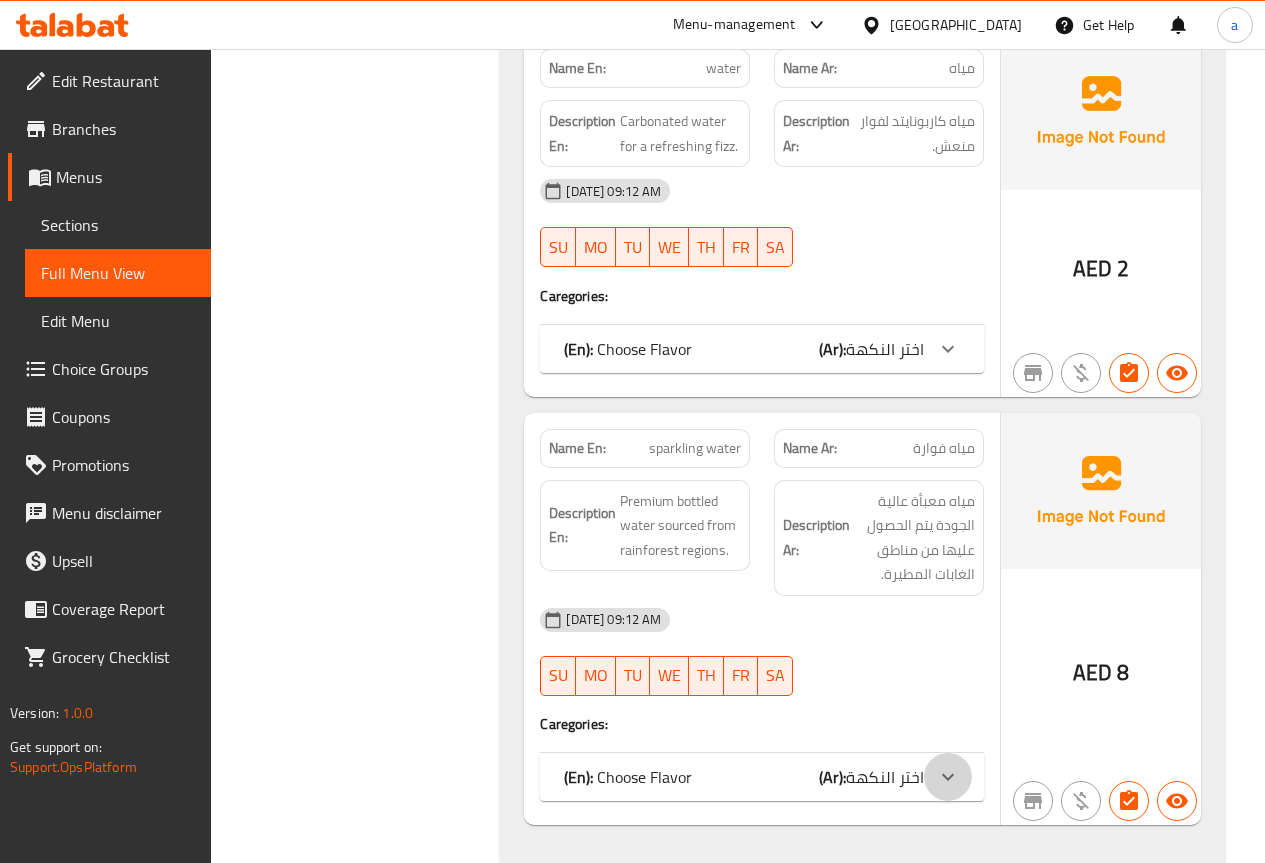 click 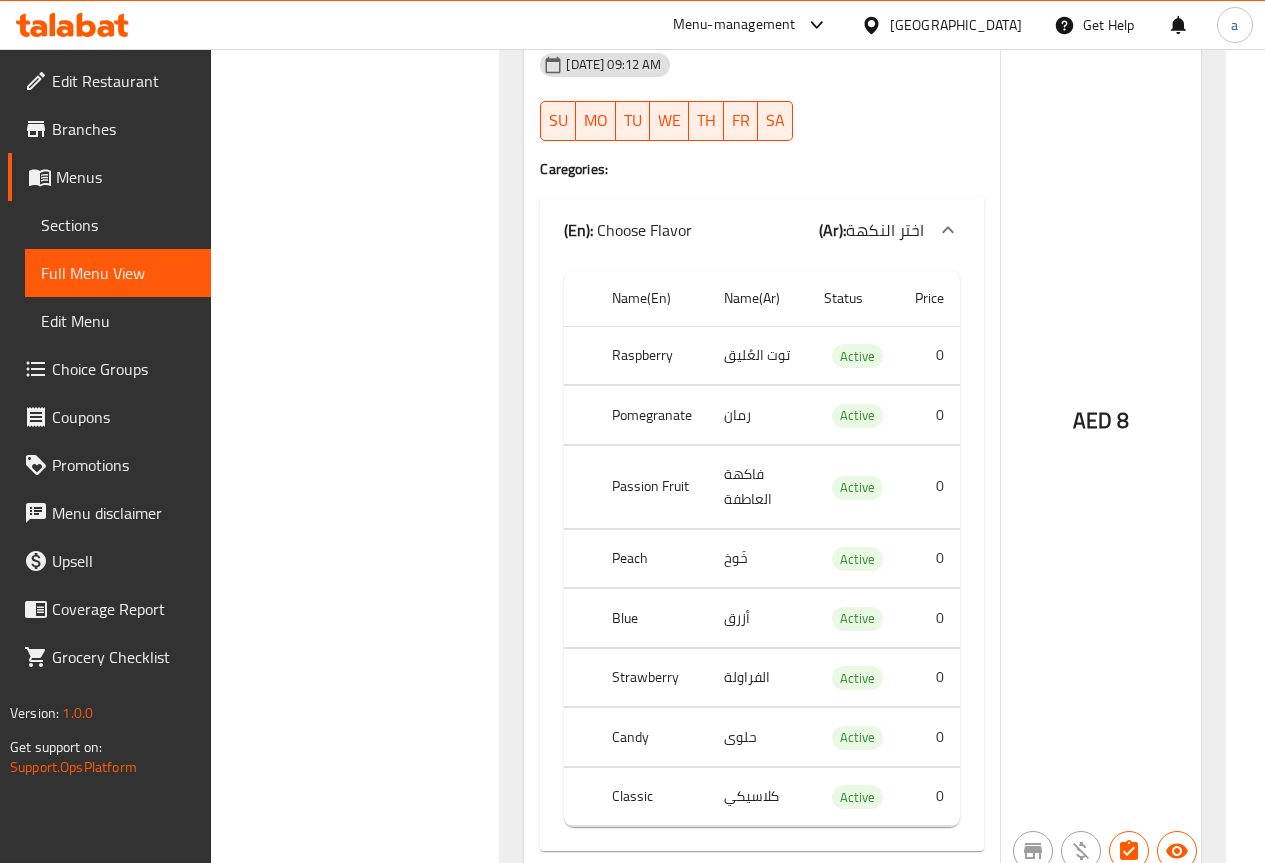 scroll, scrollTop: 6198, scrollLeft: 0, axis: vertical 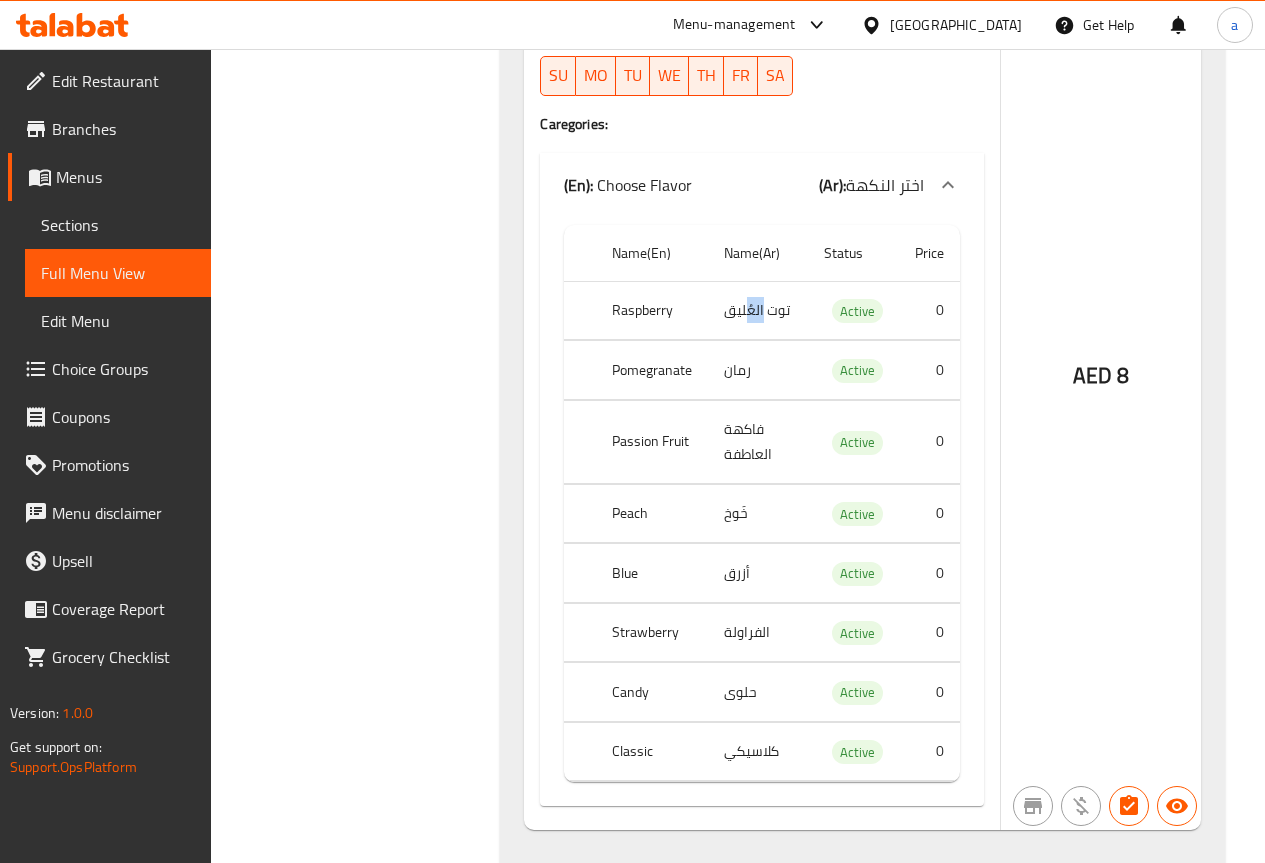 drag, startPoint x: 749, startPoint y: 268, endPoint x: 762, endPoint y: 277, distance: 15.811388 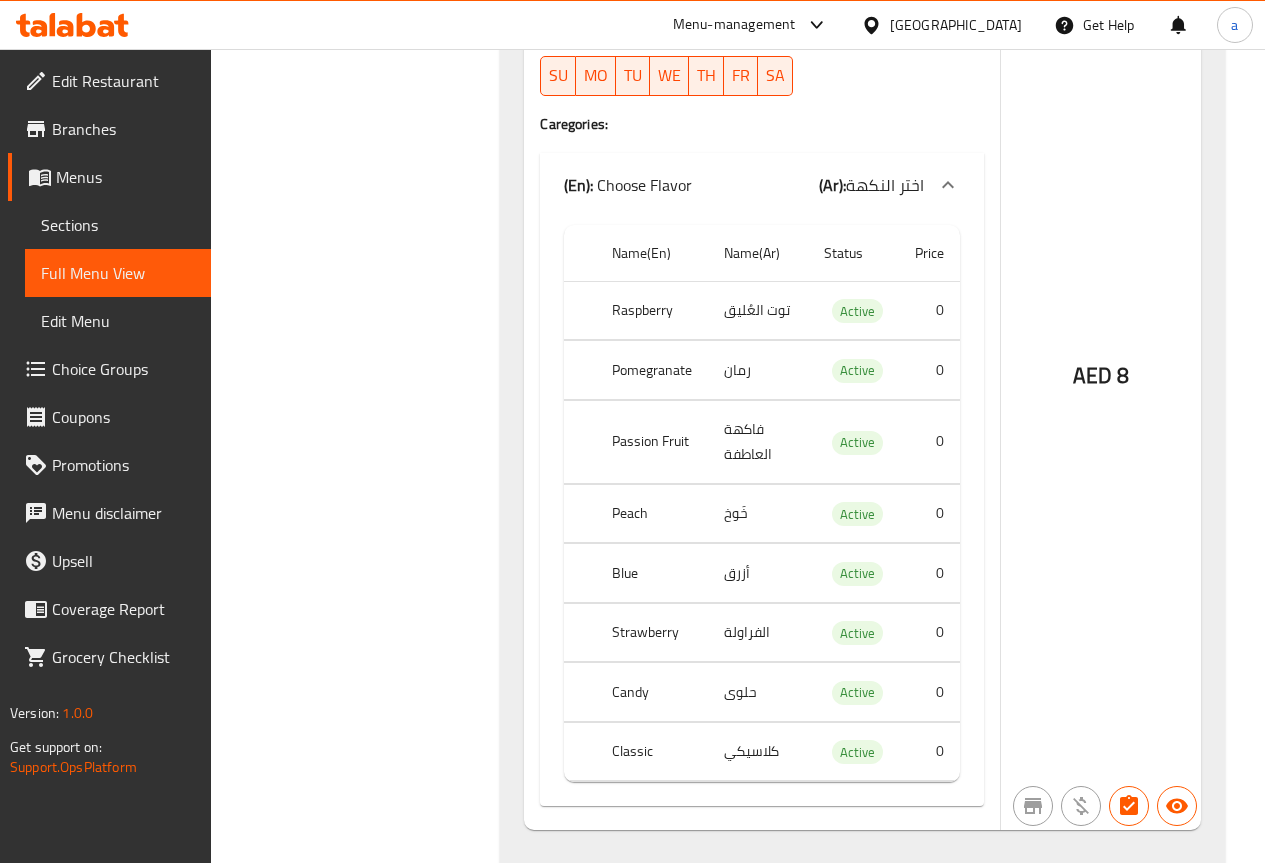 click on "رمان" at bounding box center [758, 370] 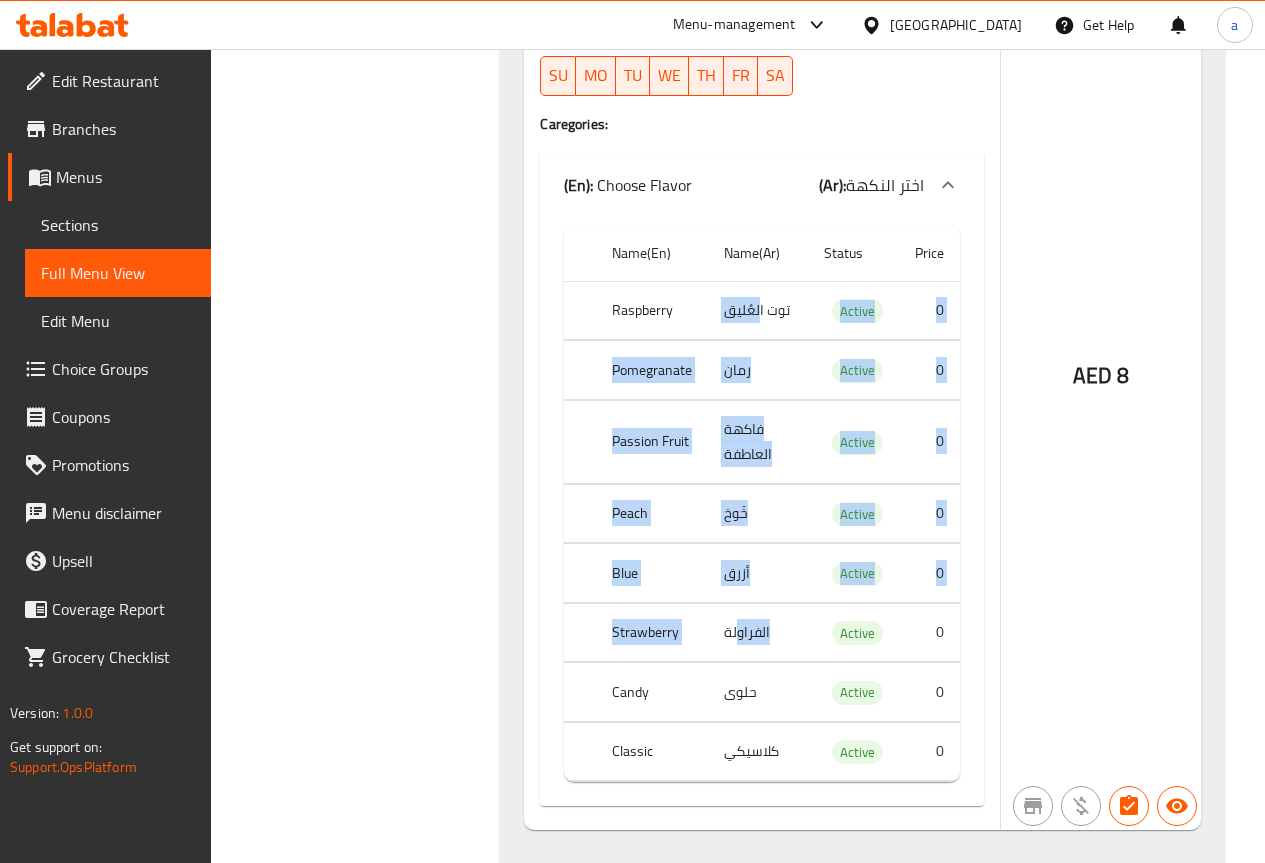 drag, startPoint x: 737, startPoint y: 594, endPoint x: 759, endPoint y: 240, distance: 354.68295 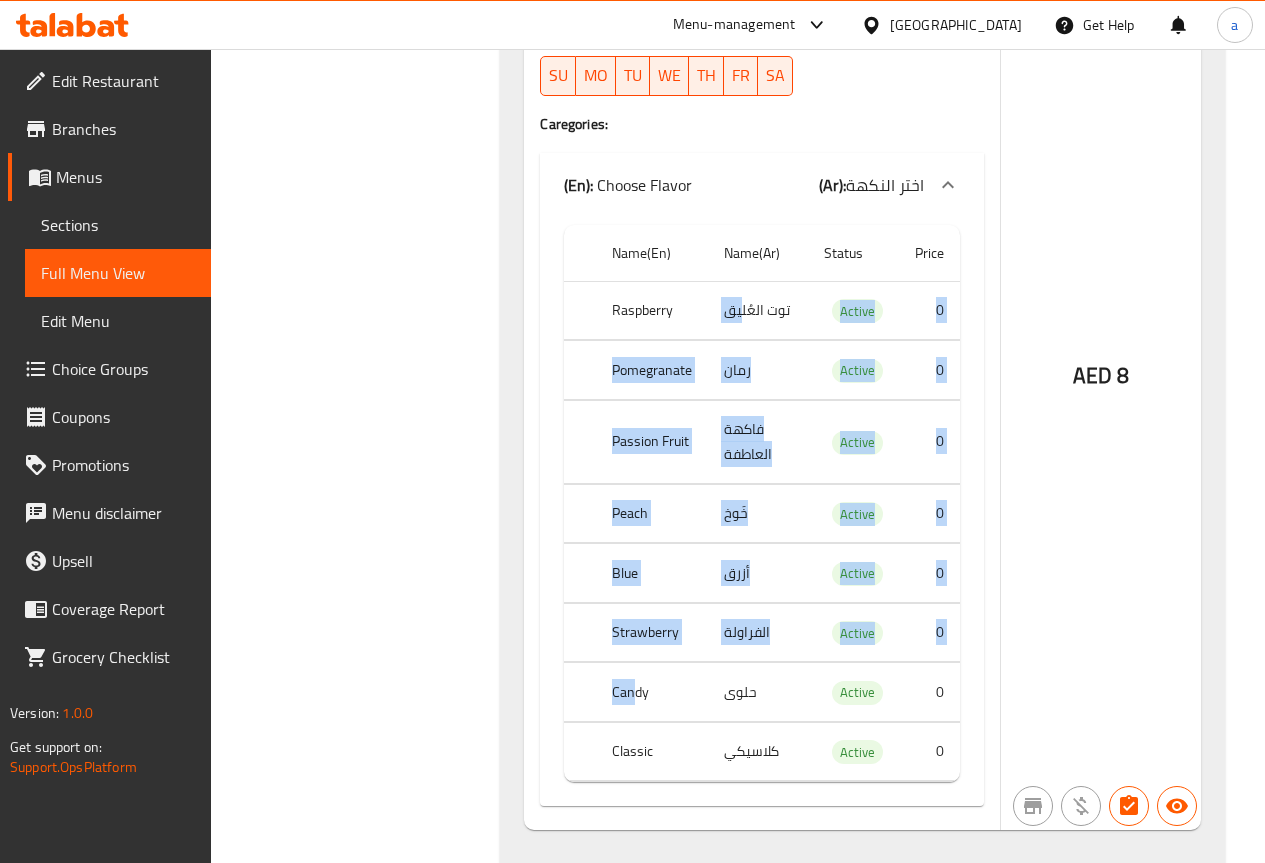 drag, startPoint x: 743, startPoint y: 280, endPoint x: 672, endPoint y: 494, distance: 225.47061 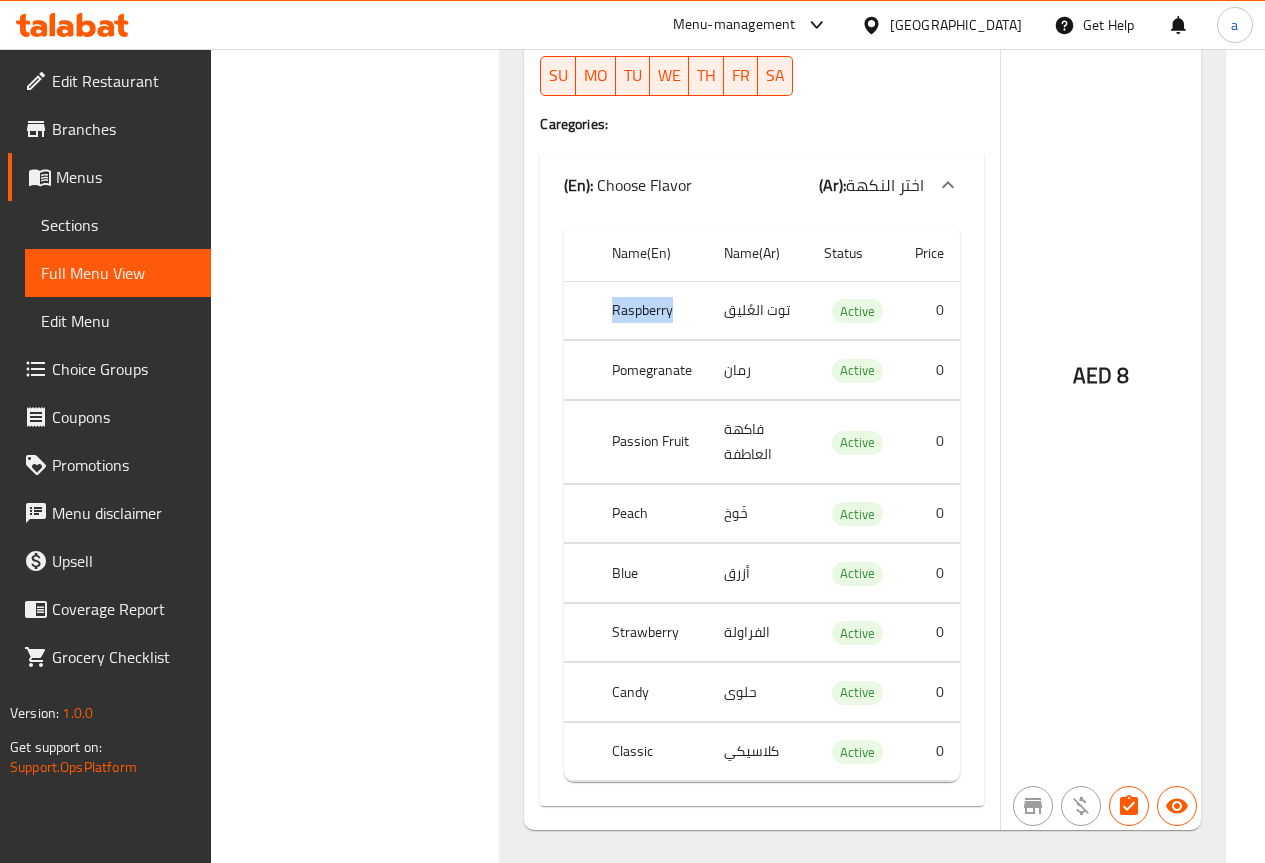 drag, startPoint x: 672, startPoint y: 275, endPoint x: 565, endPoint y: 277, distance: 107.01869 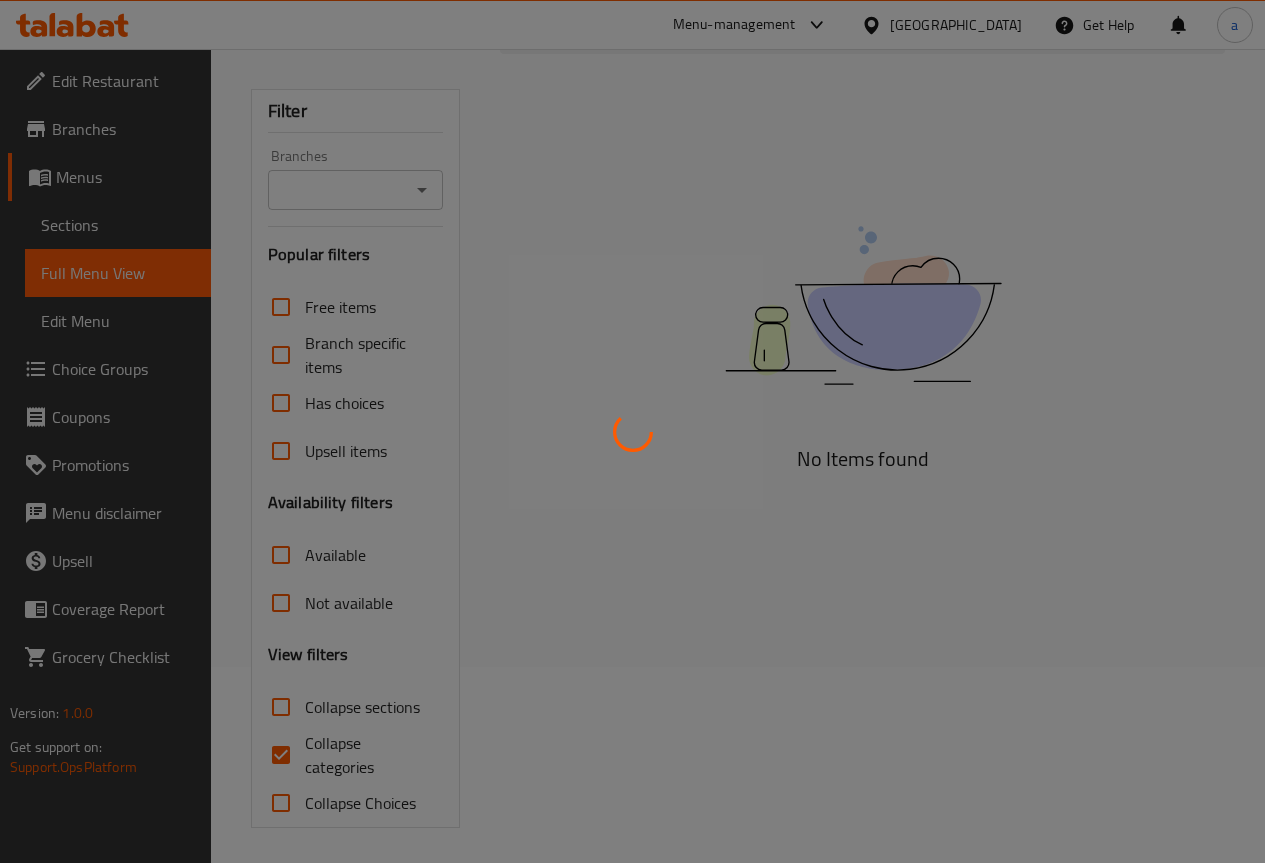 scroll, scrollTop: 201, scrollLeft: 0, axis: vertical 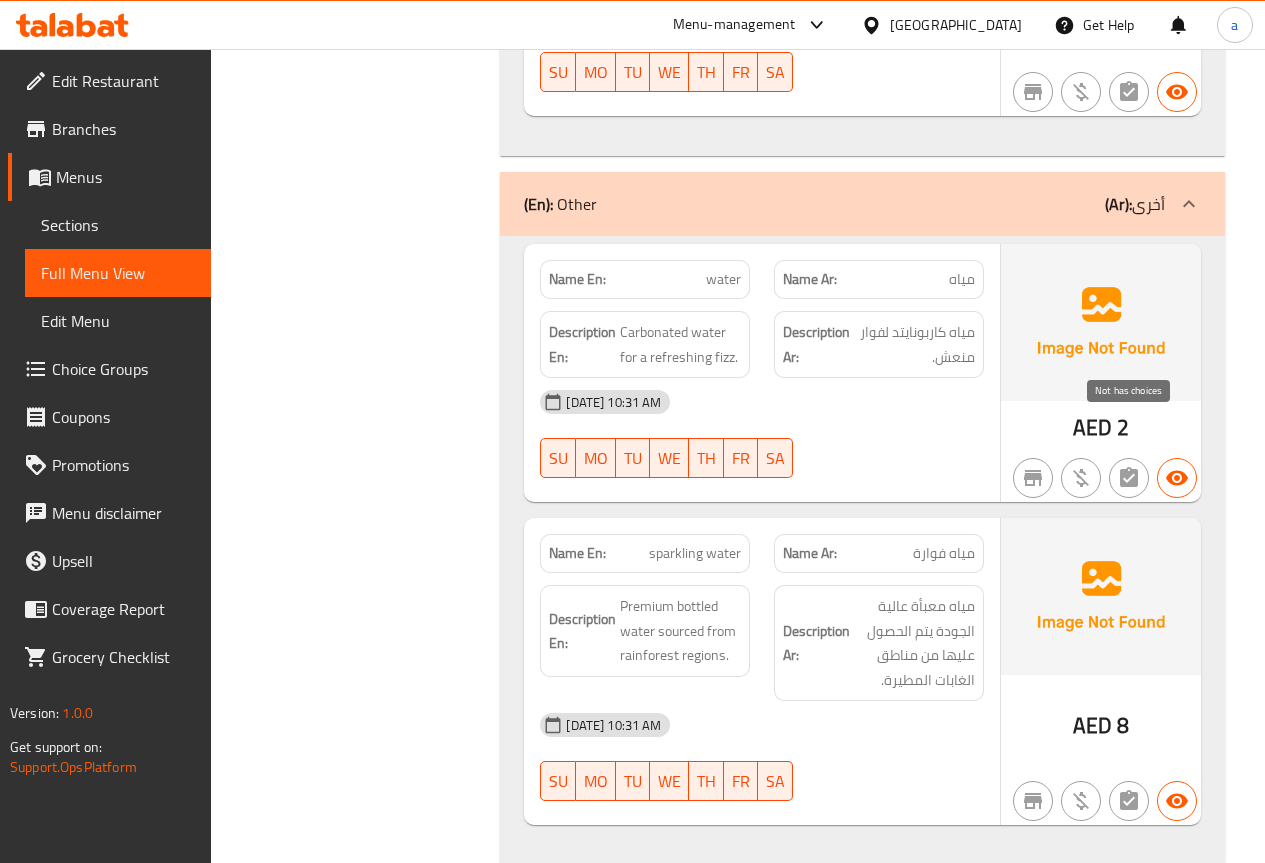 click 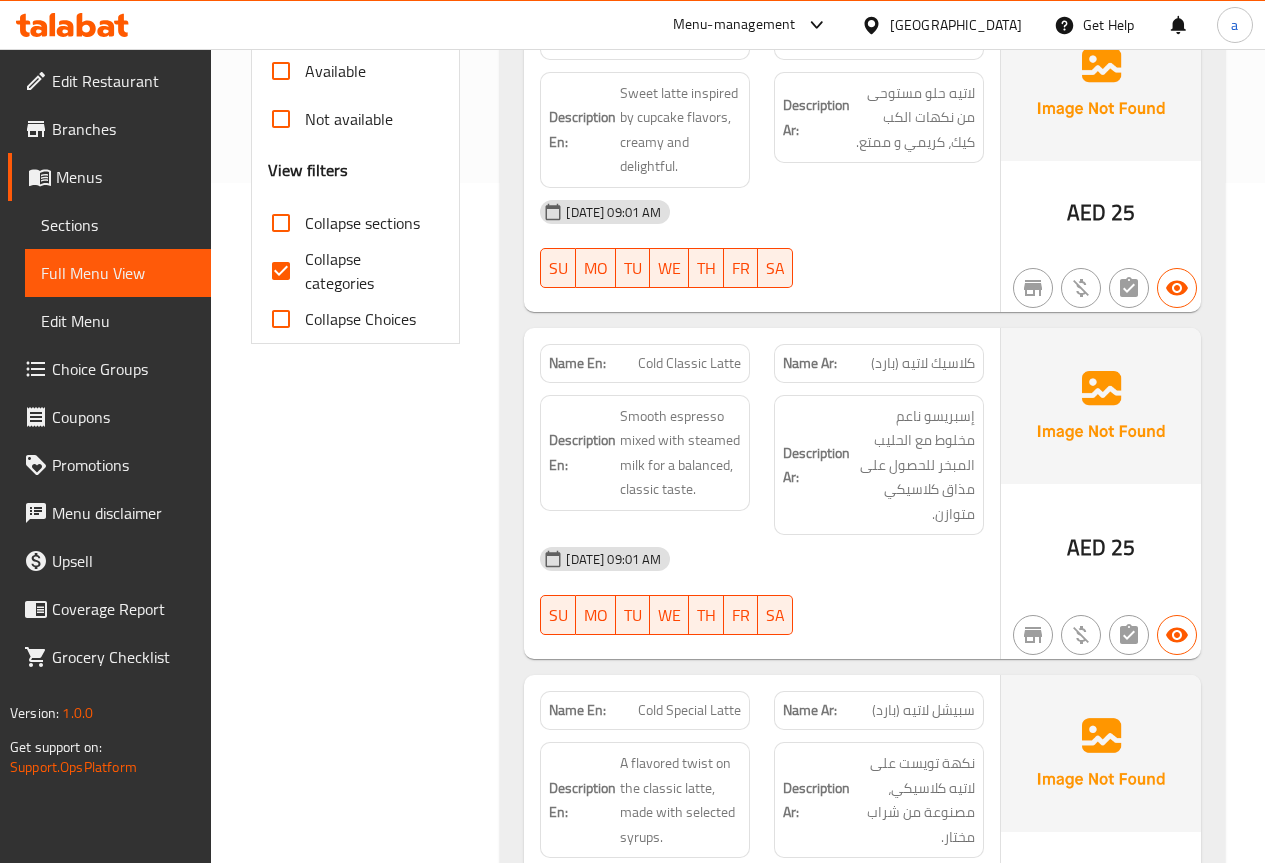 scroll, scrollTop: 665, scrollLeft: 0, axis: vertical 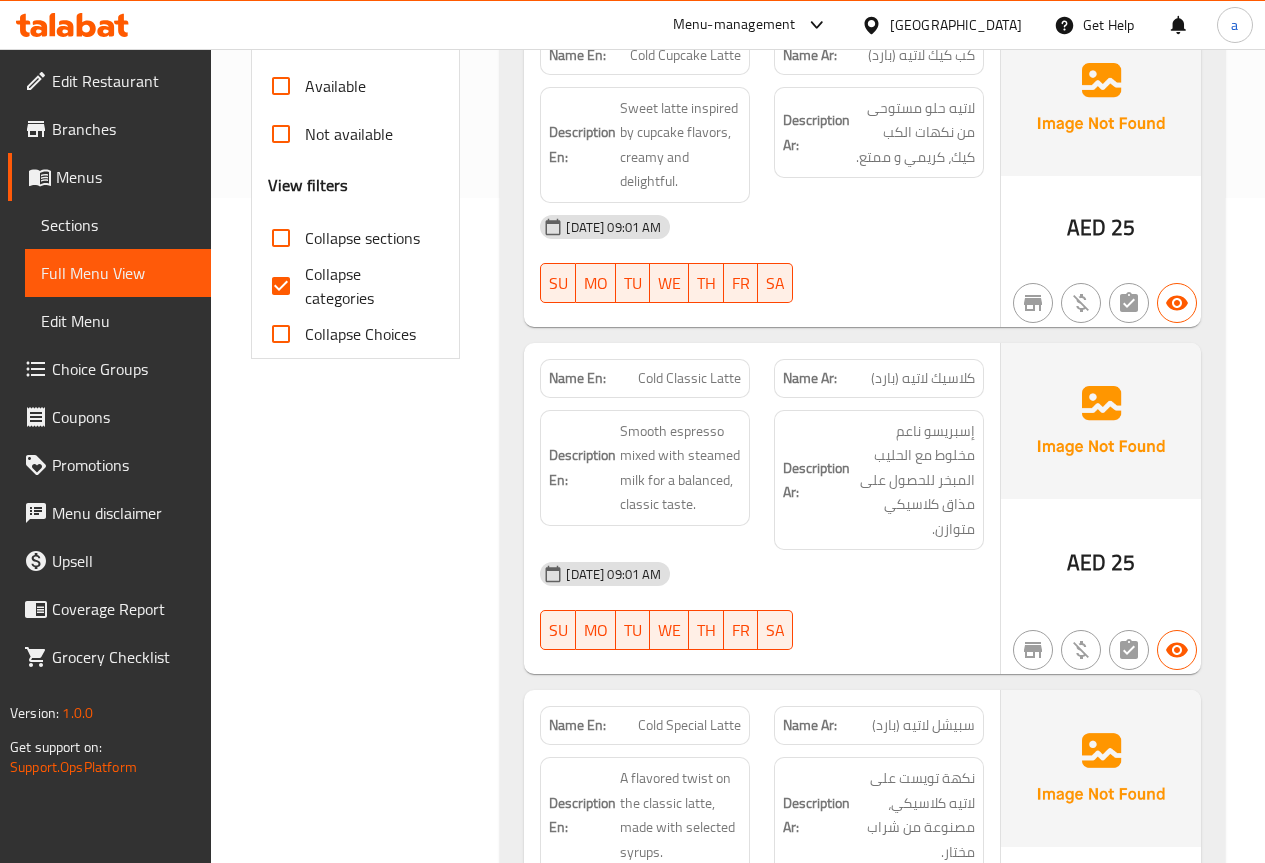 click on "Collapse categories" at bounding box center [366, 286] 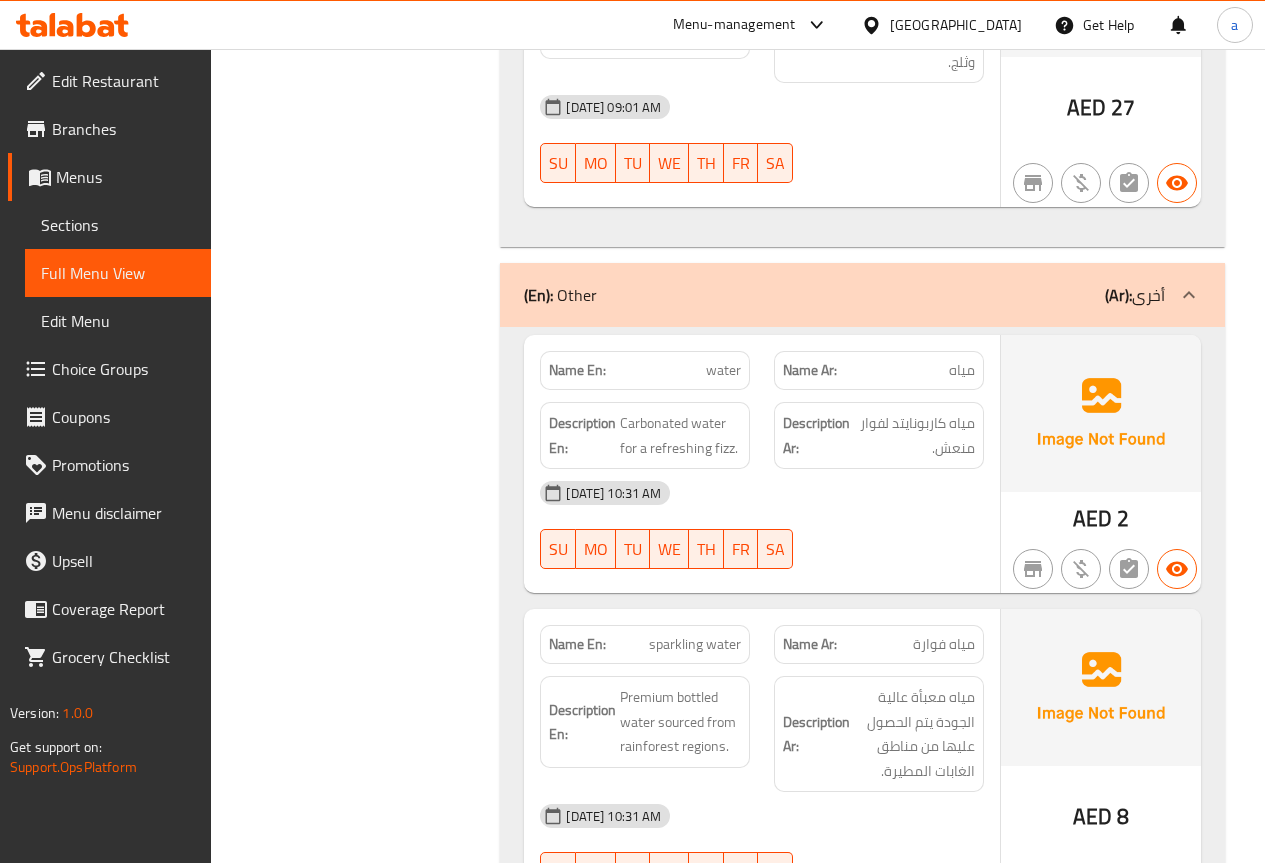 scroll, scrollTop: 5387, scrollLeft: 0, axis: vertical 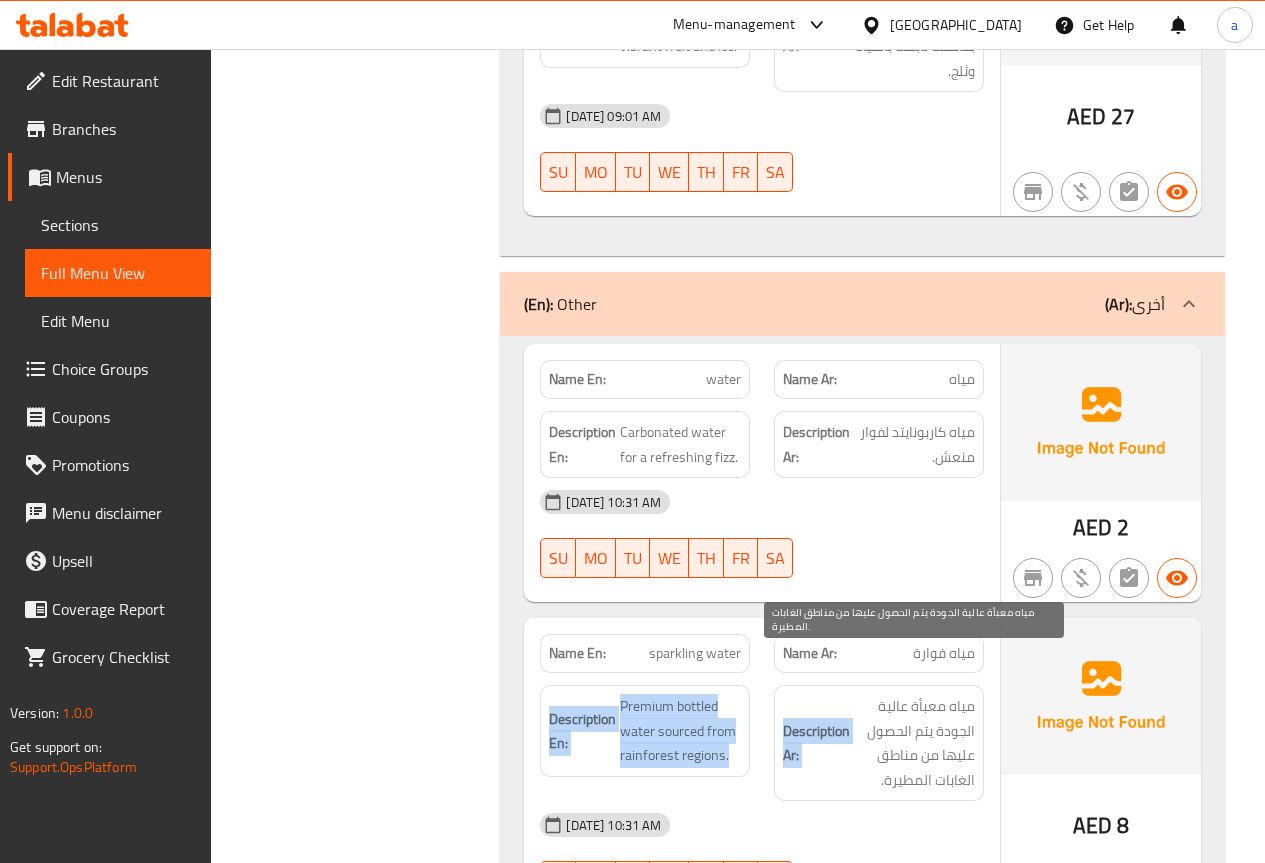 drag, startPoint x: 885, startPoint y: 605, endPoint x: 973, endPoint y: 654, distance: 100.72239 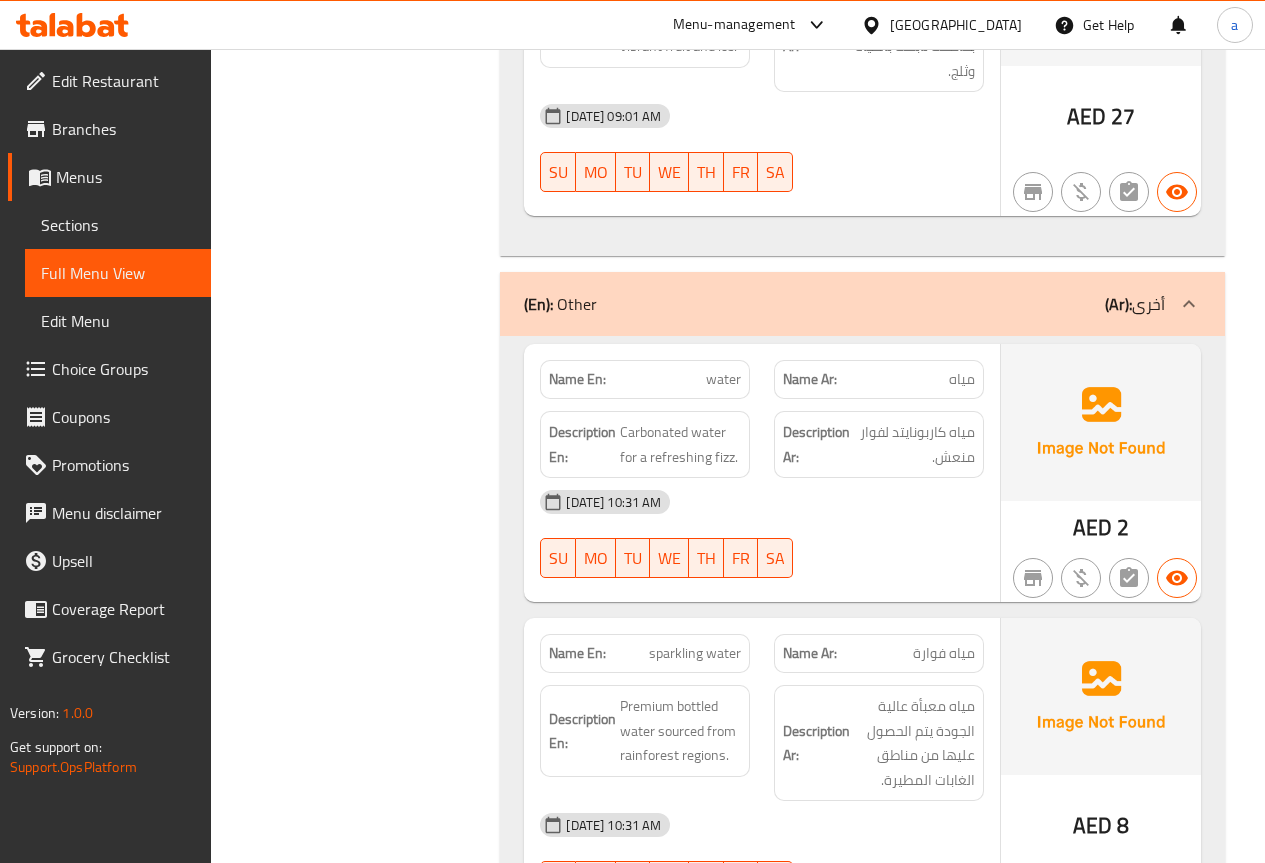 click on "[DATE] 10:31 AM SU MO TU WE TH FR SA" at bounding box center [762, -4686] 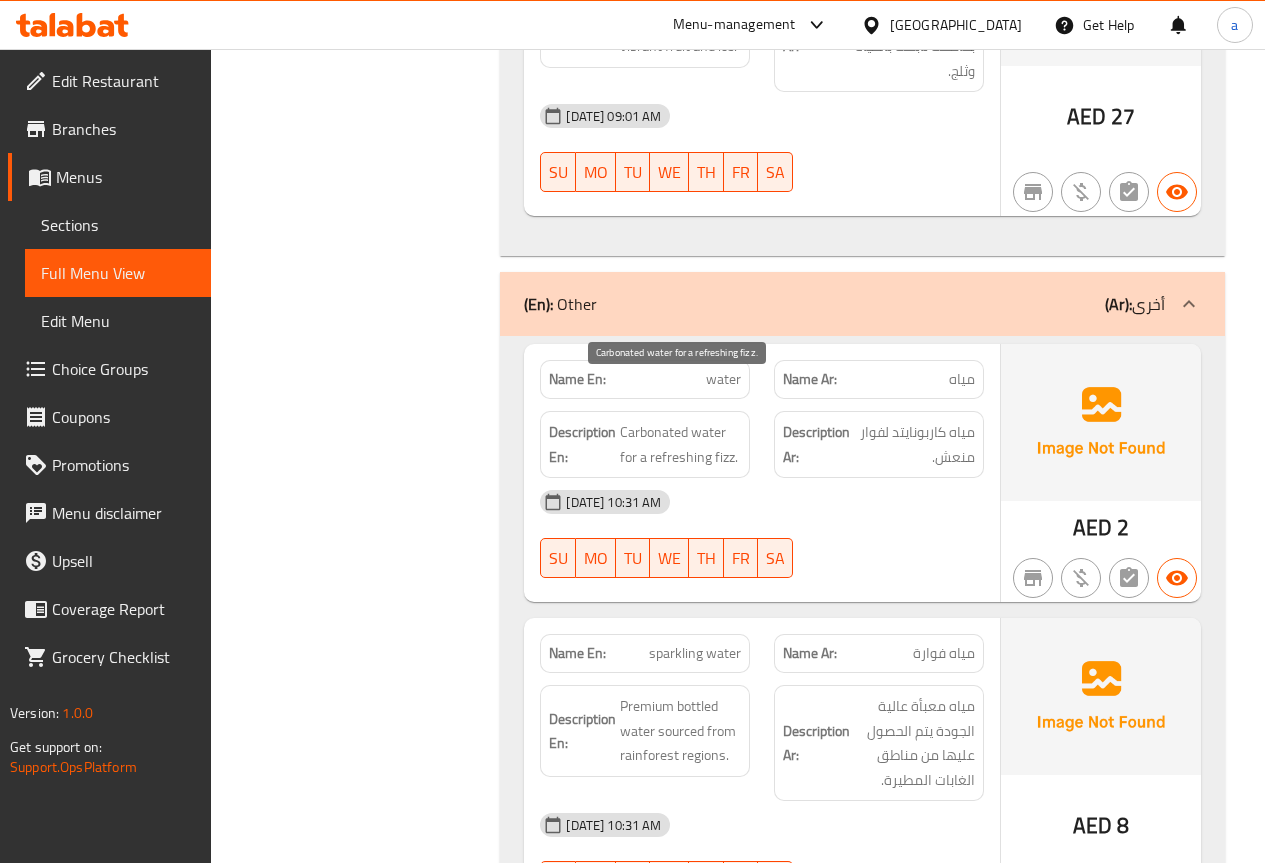 click on "Carbonated water for a refreshing fizz." at bounding box center [680, 444] 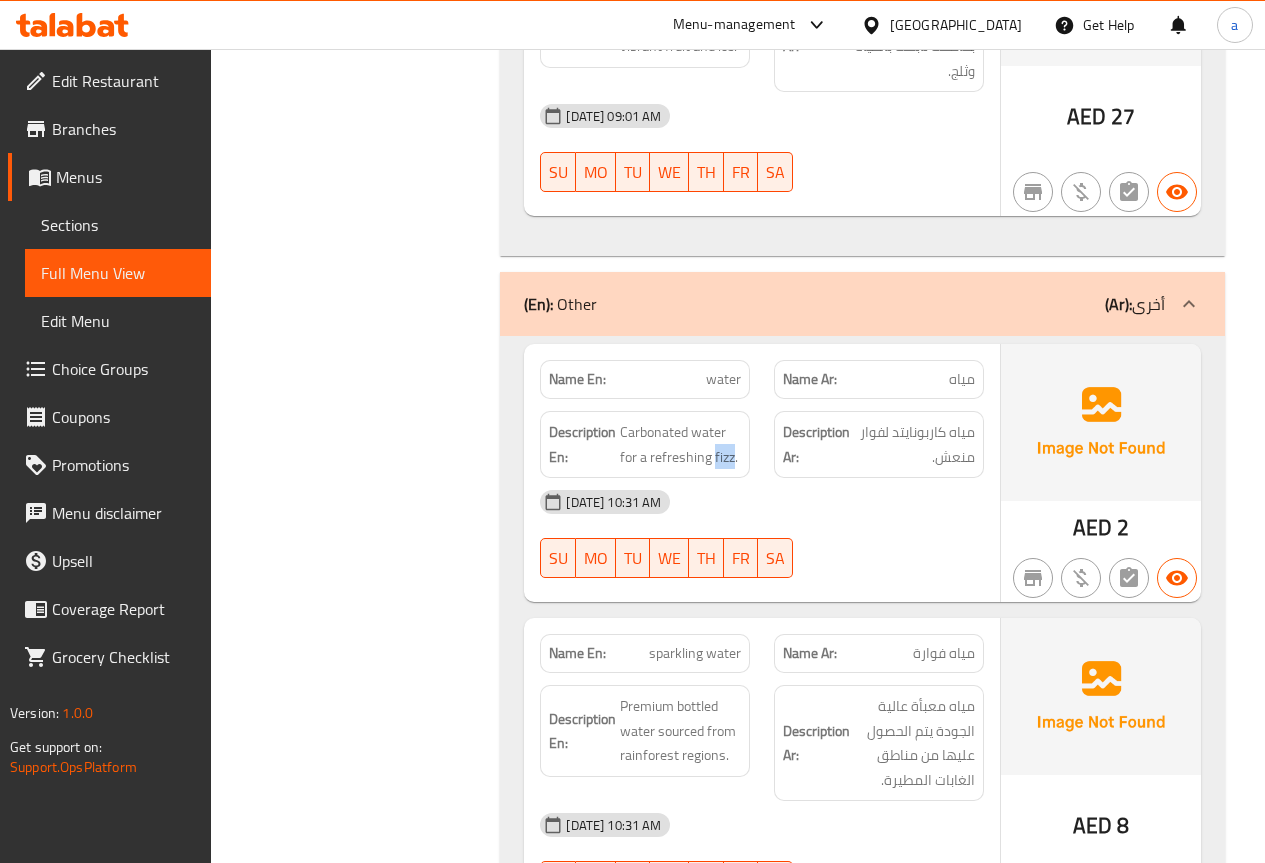 drag, startPoint x: 715, startPoint y: 416, endPoint x: 731, endPoint y: 428, distance: 20 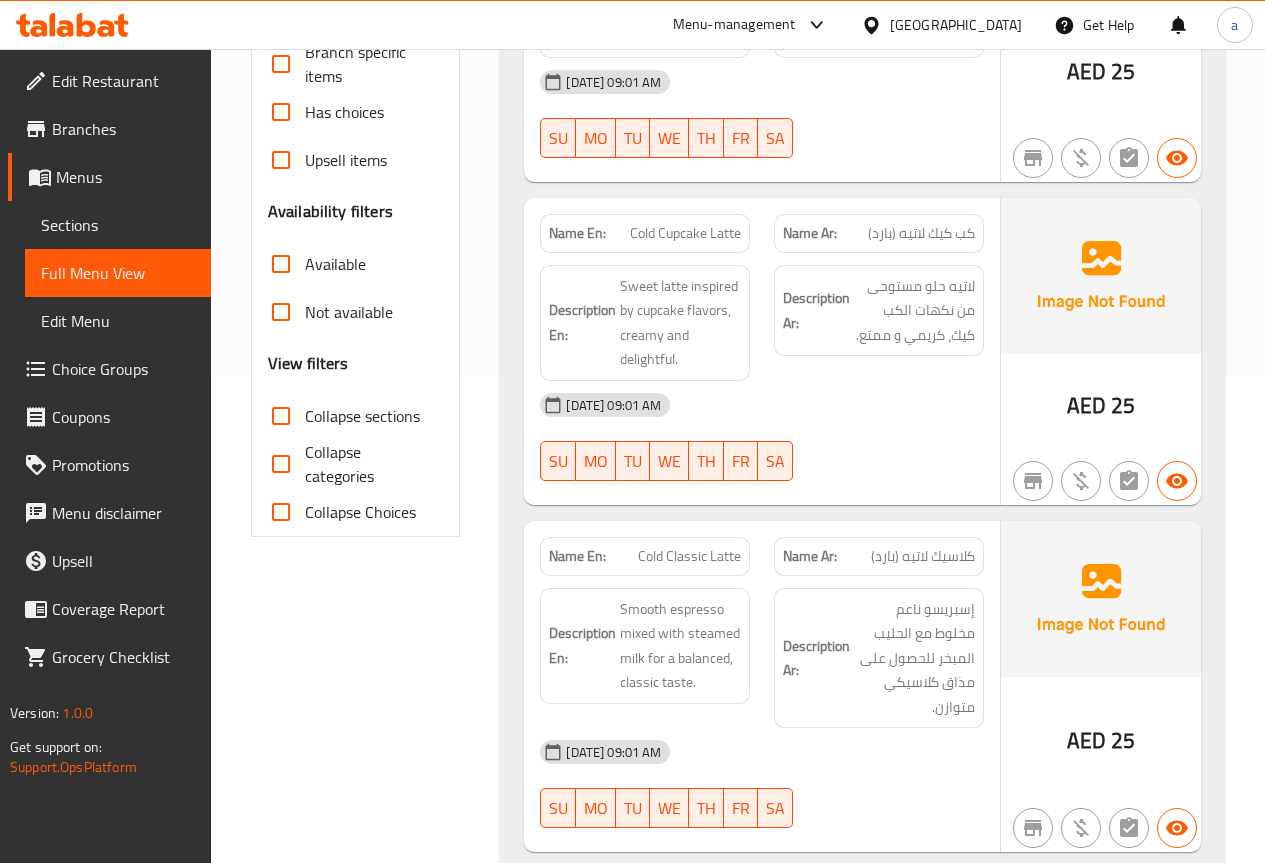 scroll, scrollTop: 0, scrollLeft: 0, axis: both 